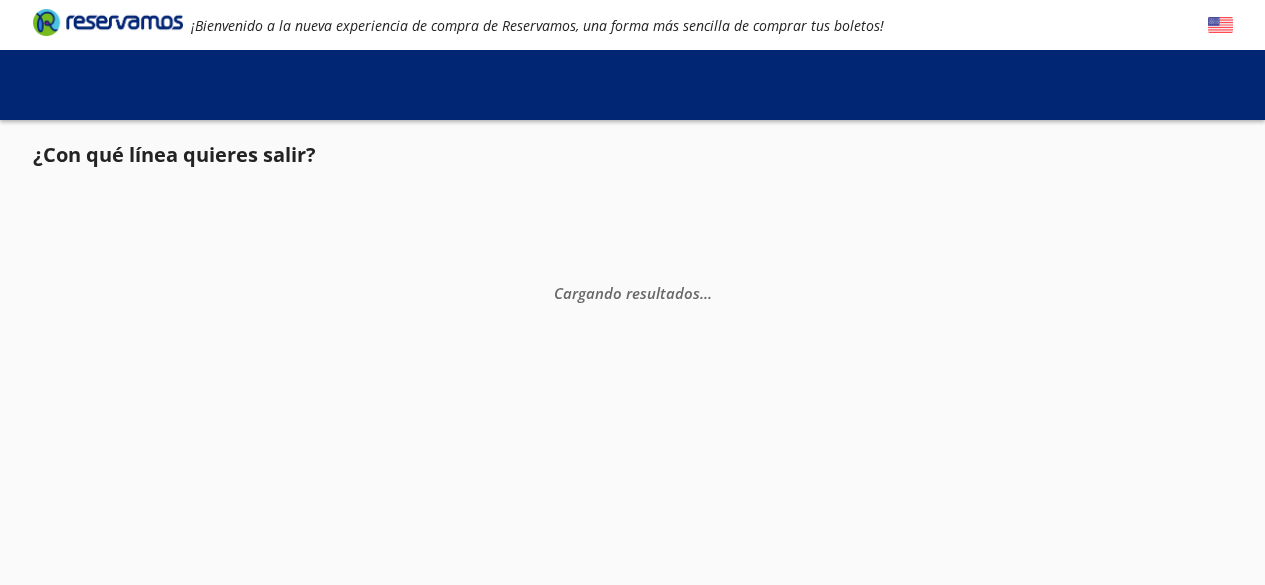 scroll, scrollTop: 0, scrollLeft: 0, axis: both 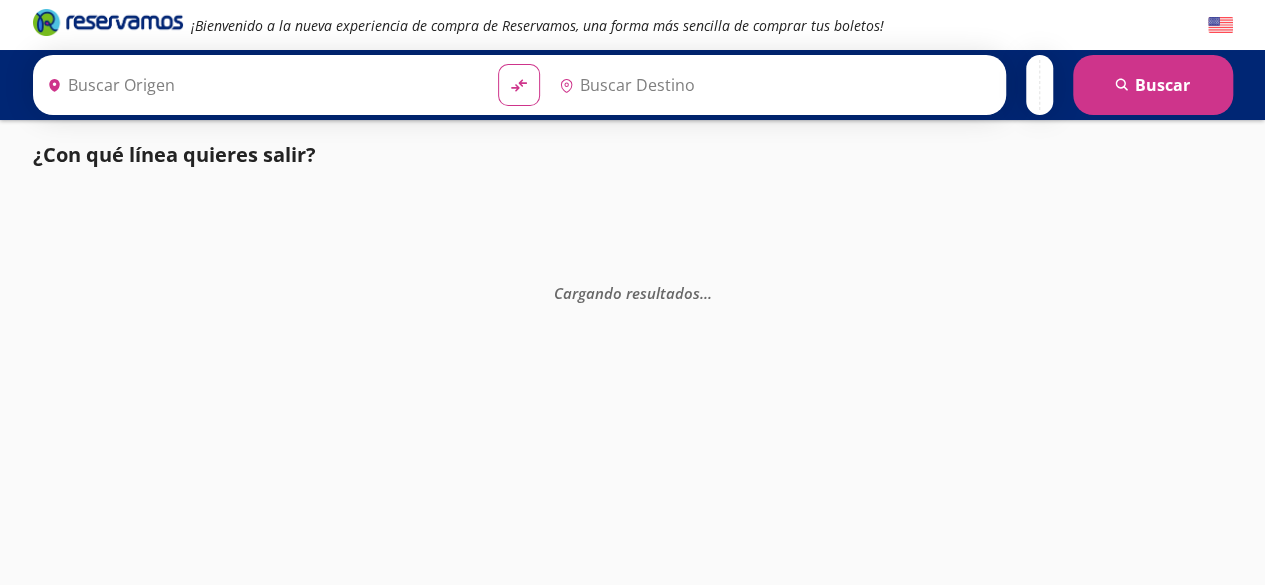 type on "[GEOGRAPHIC_DATA], [GEOGRAPHIC_DATA]" 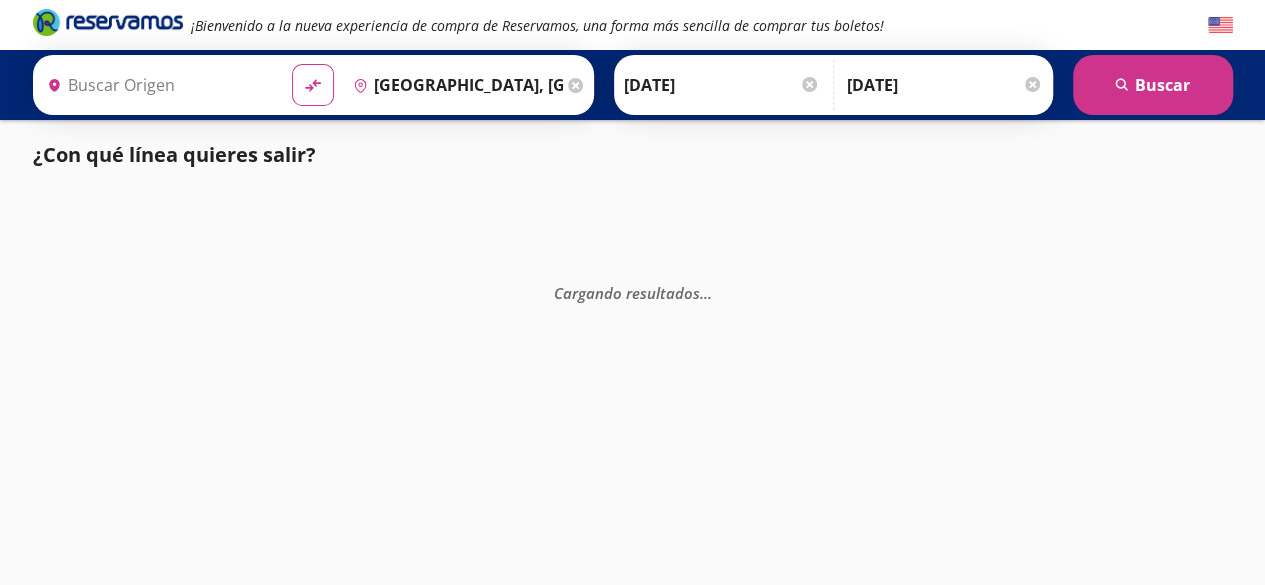 type on "[GEOGRAPHIC_DATA], [GEOGRAPHIC_DATA]" 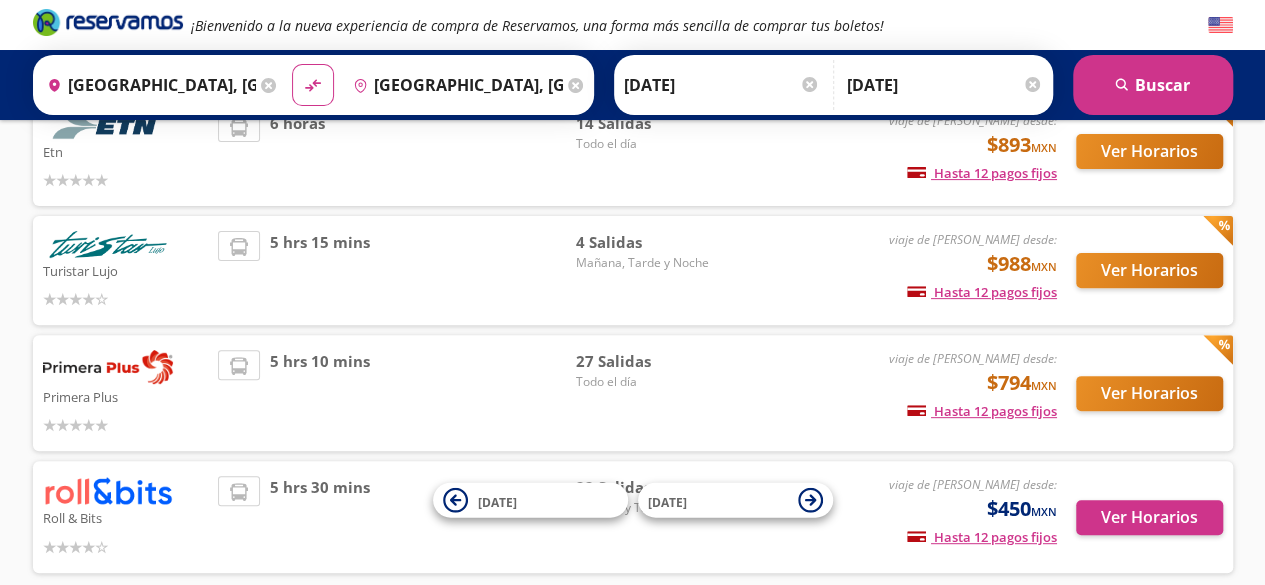scroll, scrollTop: 211, scrollLeft: 0, axis: vertical 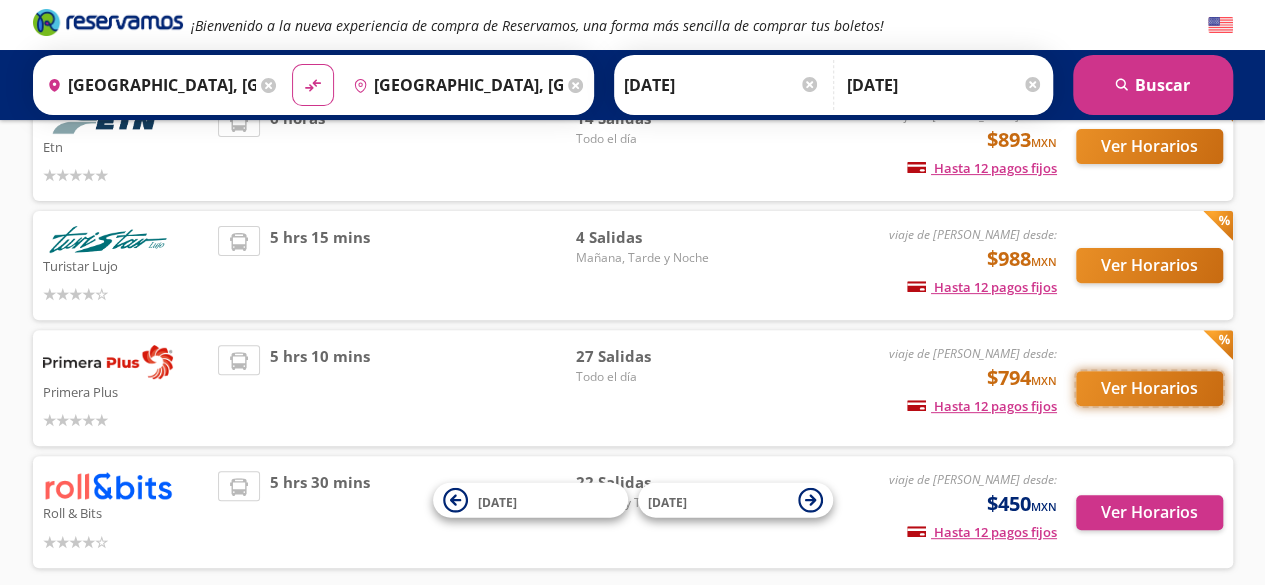 click on "Ver Horarios" at bounding box center (1149, 388) 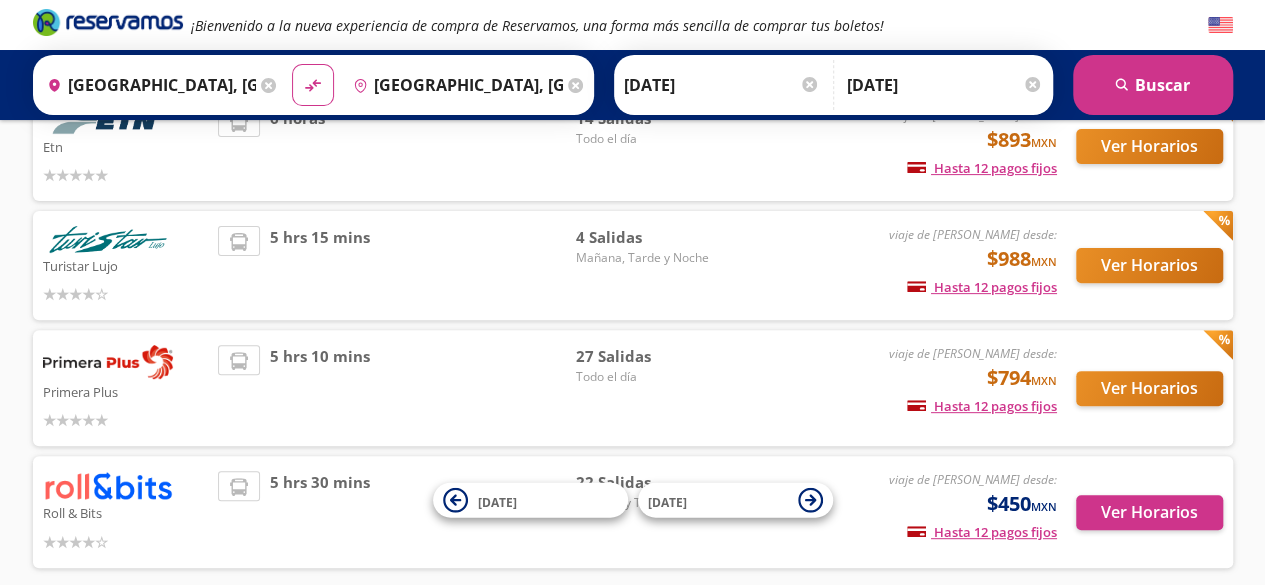 scroll, scrollTop: 0, scrollLeft: 0, axis: both 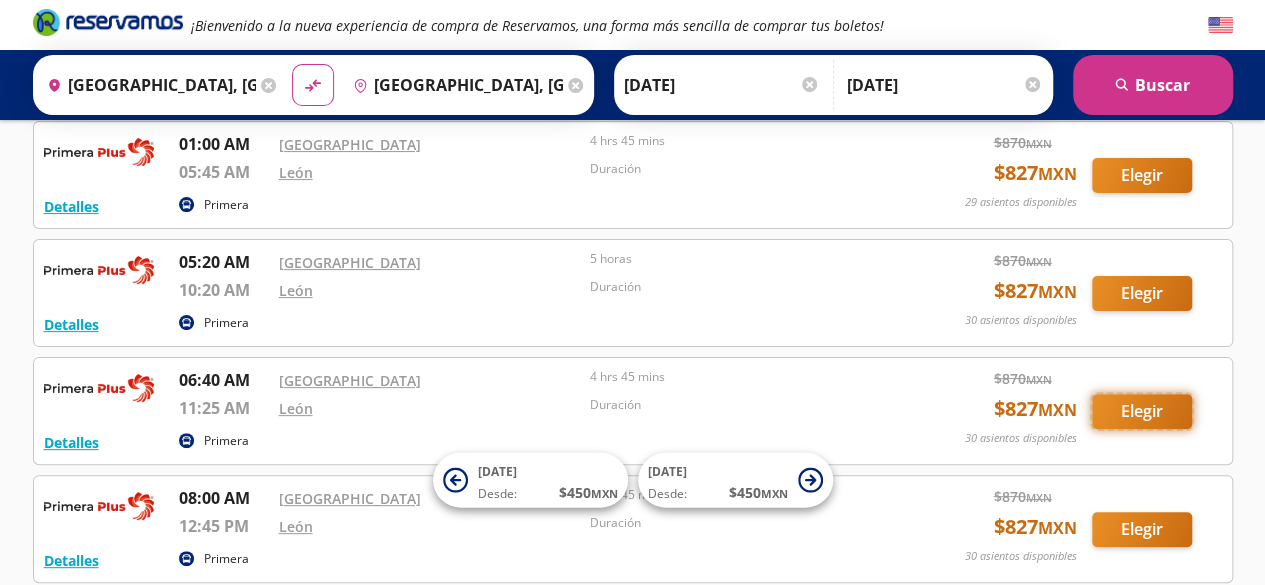 click on "Elegir" at bounding box center (1142, 411) 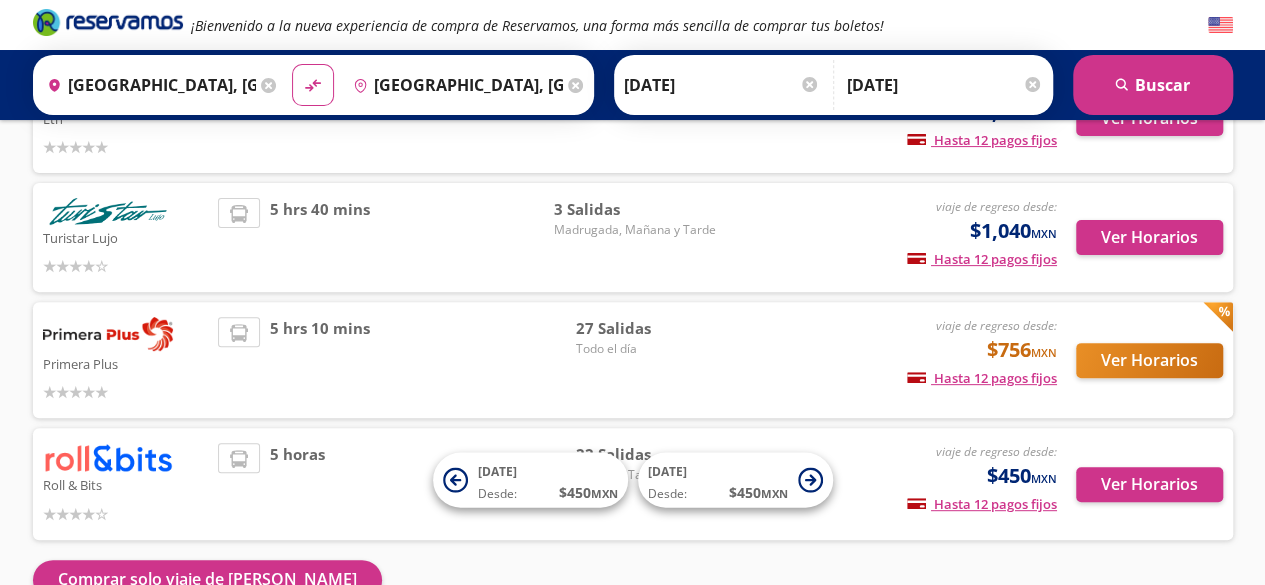 scroll, scrollTop: 198, scrollLeft: 0, axis: vertical 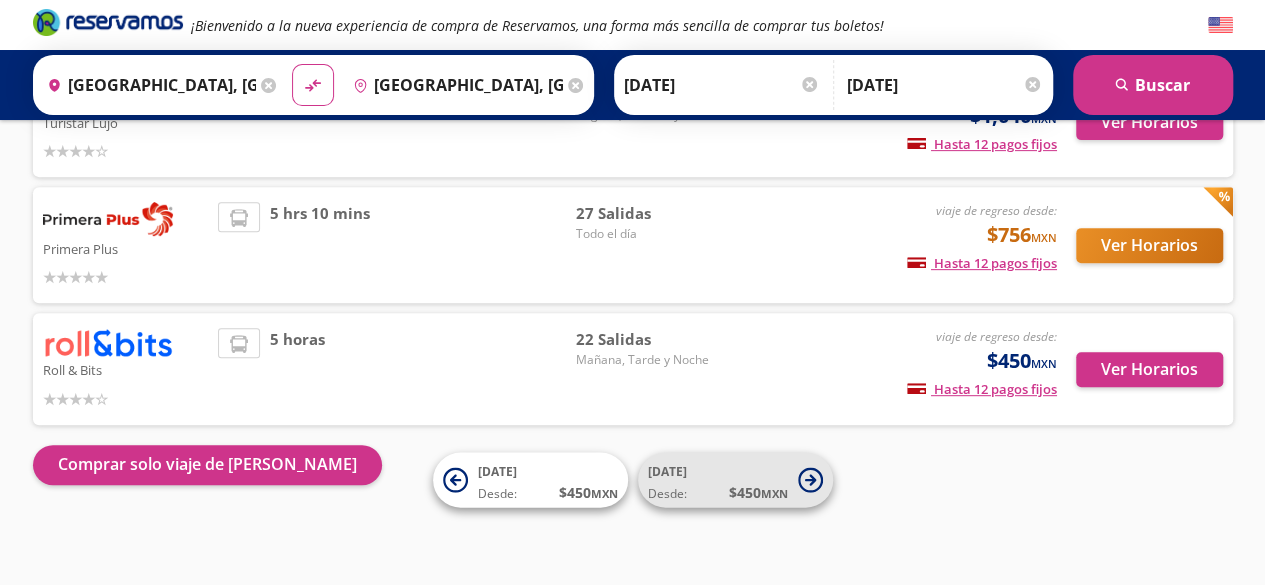 click 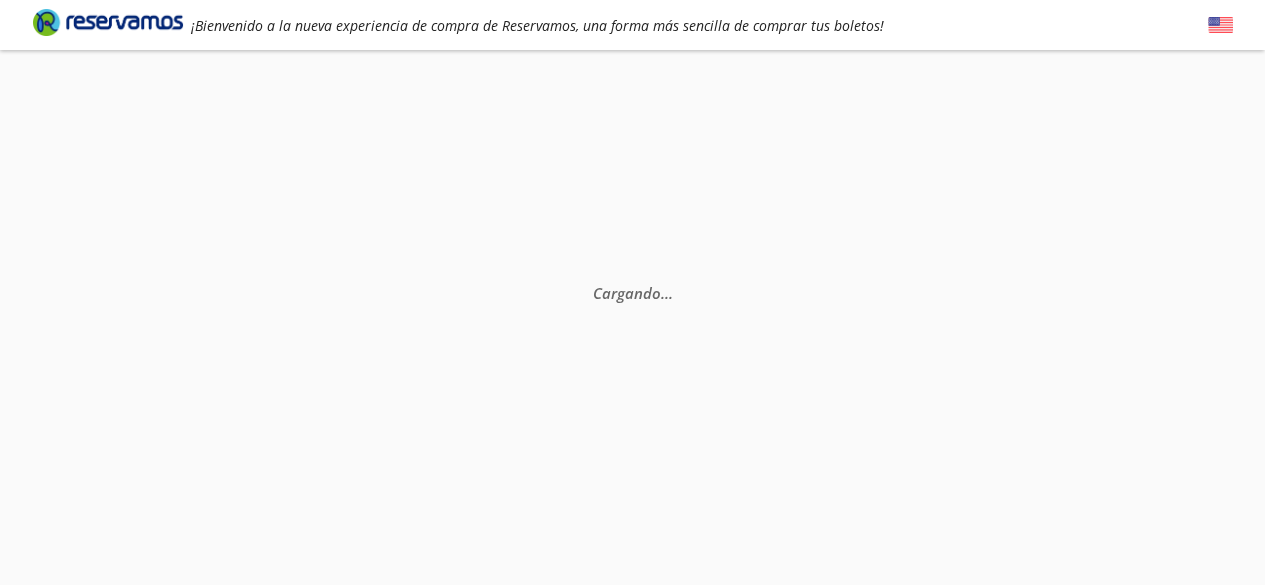 scroll, scrollTop: 0, scrollLeft: 0, axis: both 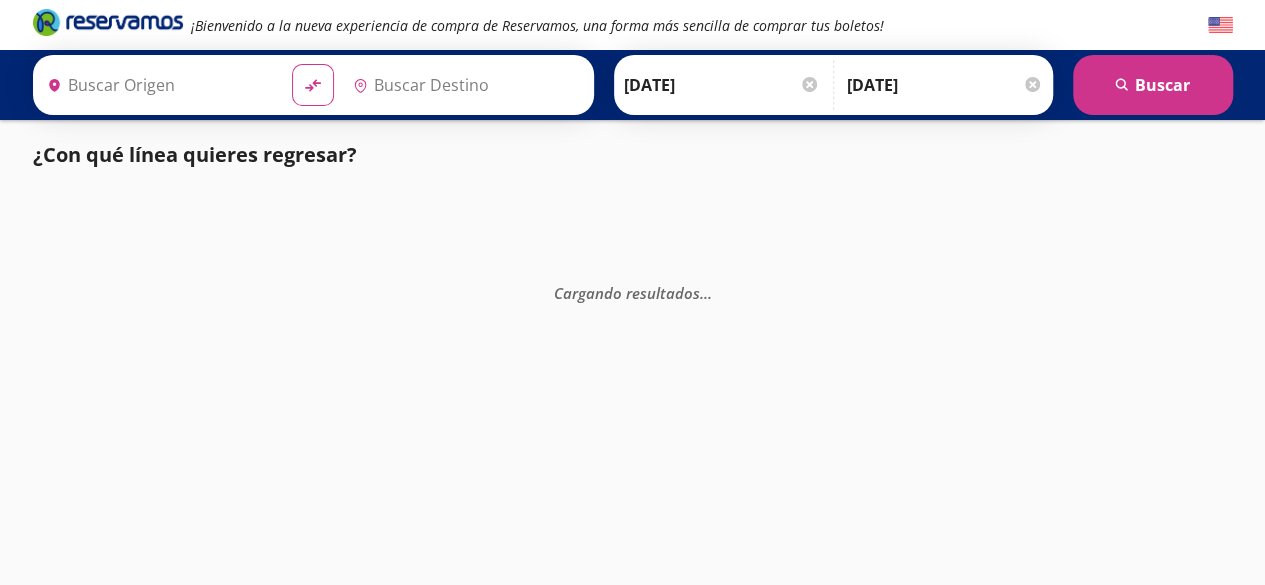 type on "[GEOGRAPHIC_DATA], [GEOGRAPHIC_DATA]" 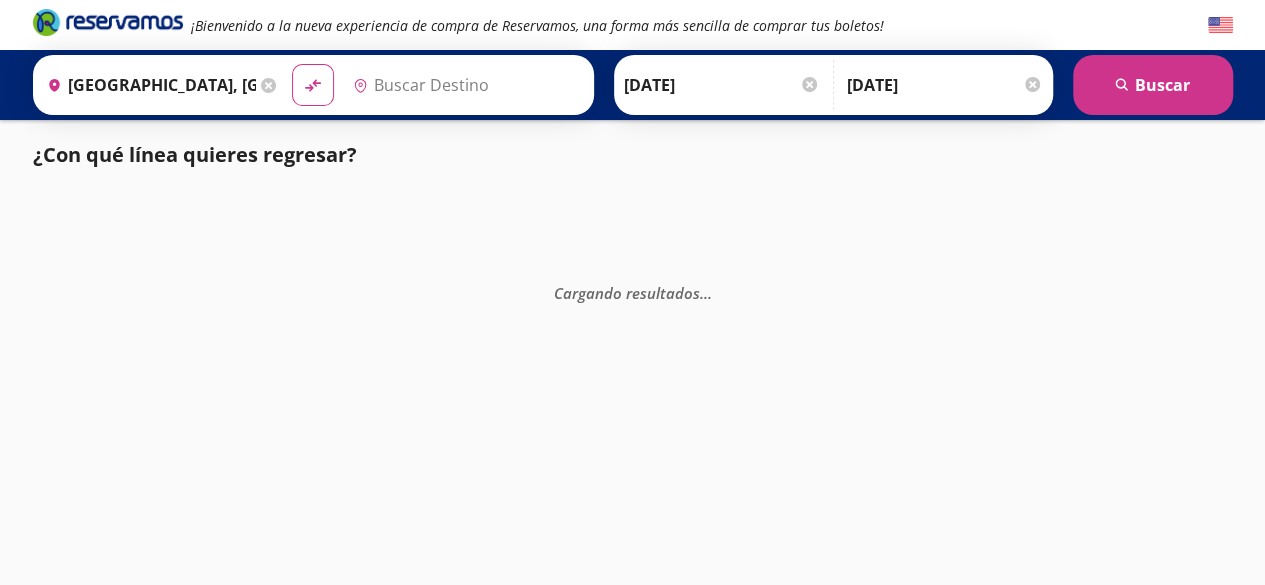 type on "[GEOGRAPHIC_DATA], [GEOGRAPHIC_DATA]" 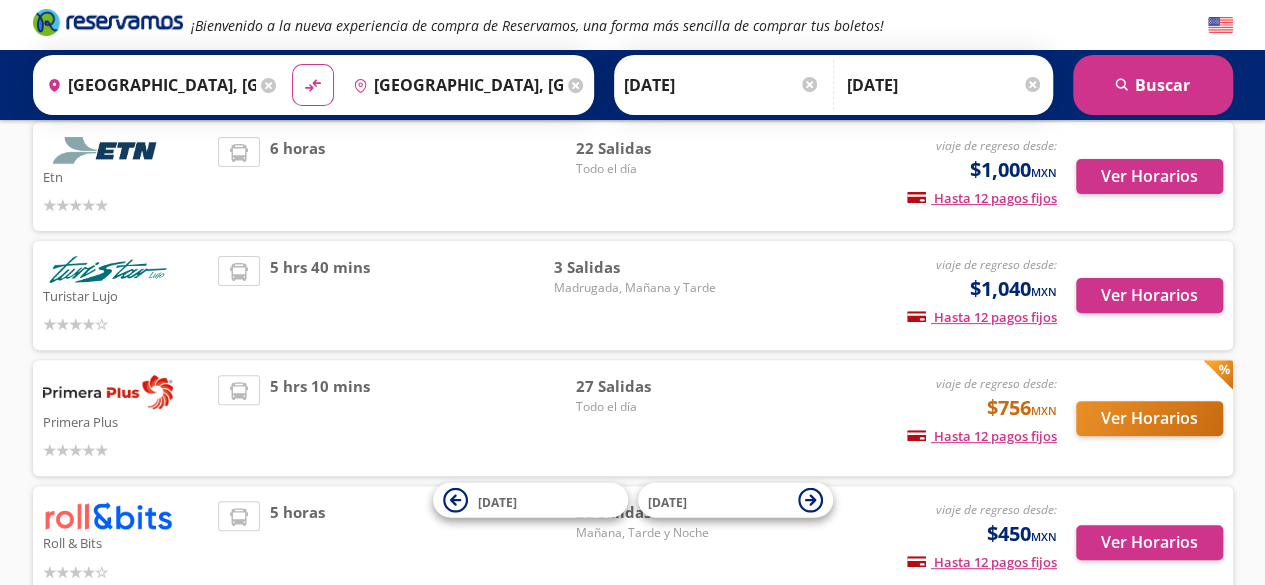 scroll, scrollTop: 187, scrollLeft: 0, axis: vertical 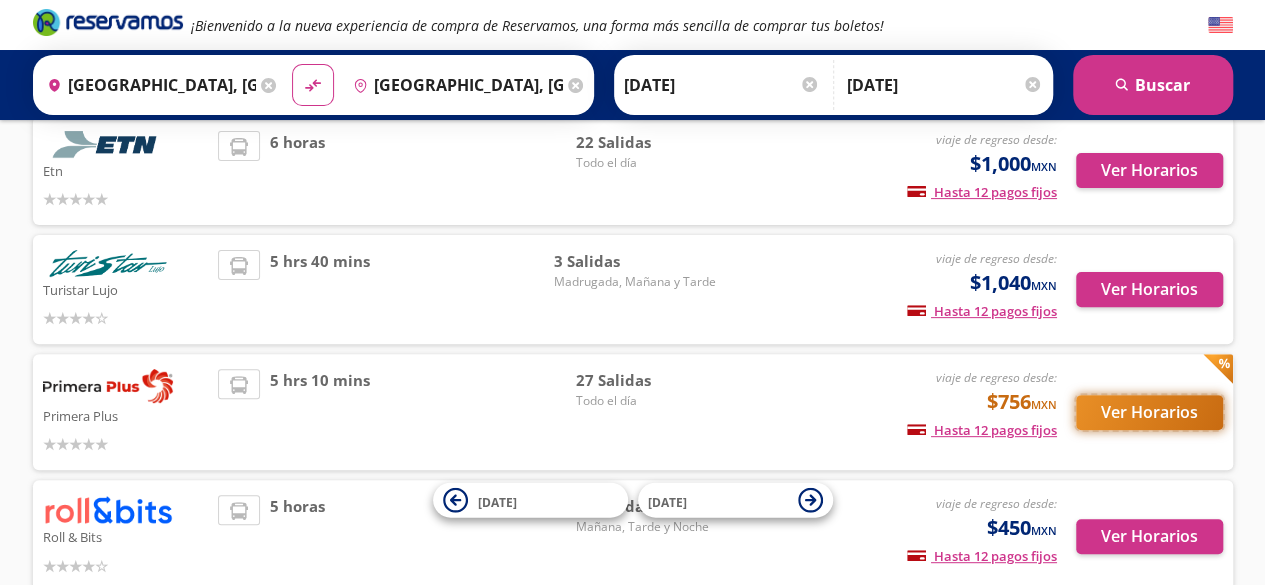click on "Ver Horarios" at bounding box center (1149, 412) 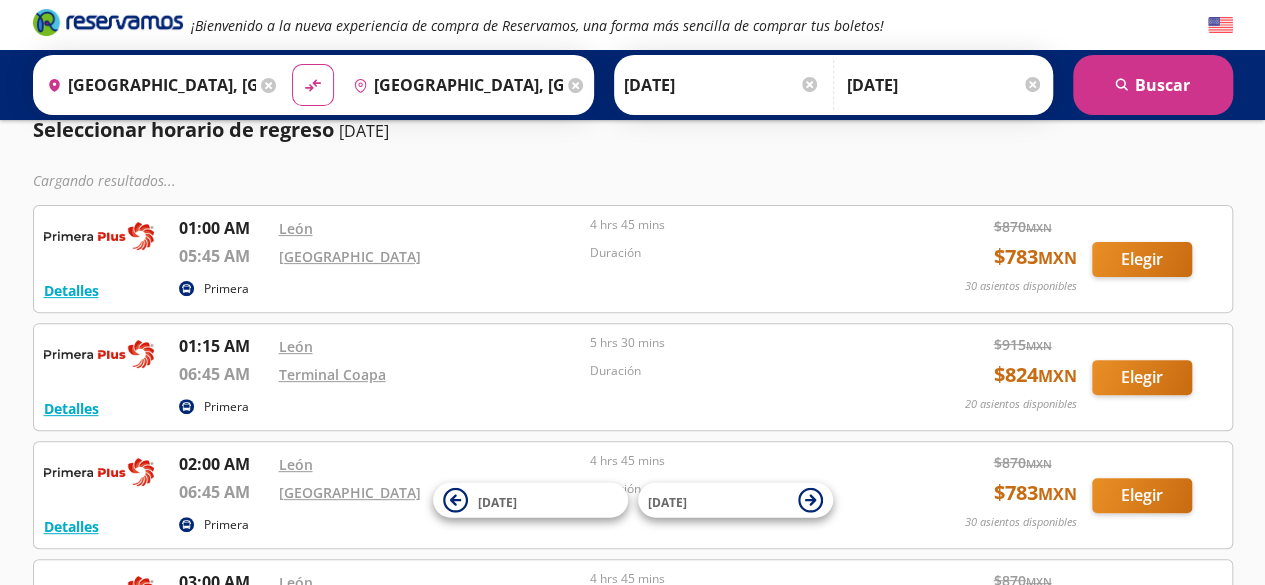 scroll, scrollTop: 0, scrollLeft: 0, axis: both 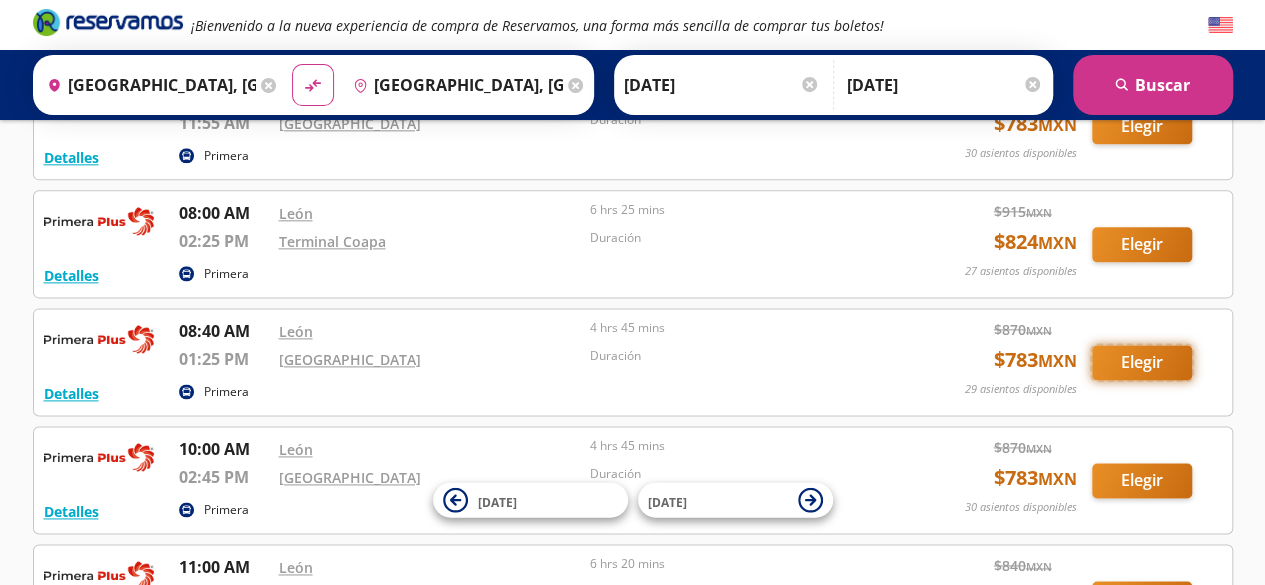 click on "Elegir" at bounding box center (1142, 362) 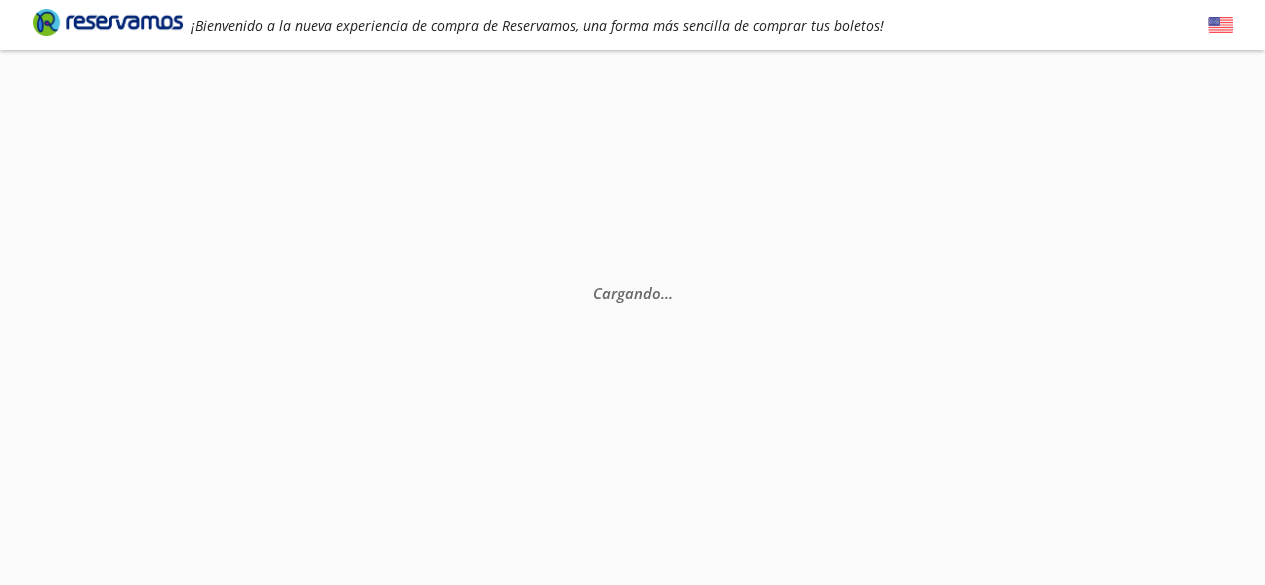 scroll, scrollTop: 0, scrollLeft: 0, axis: both 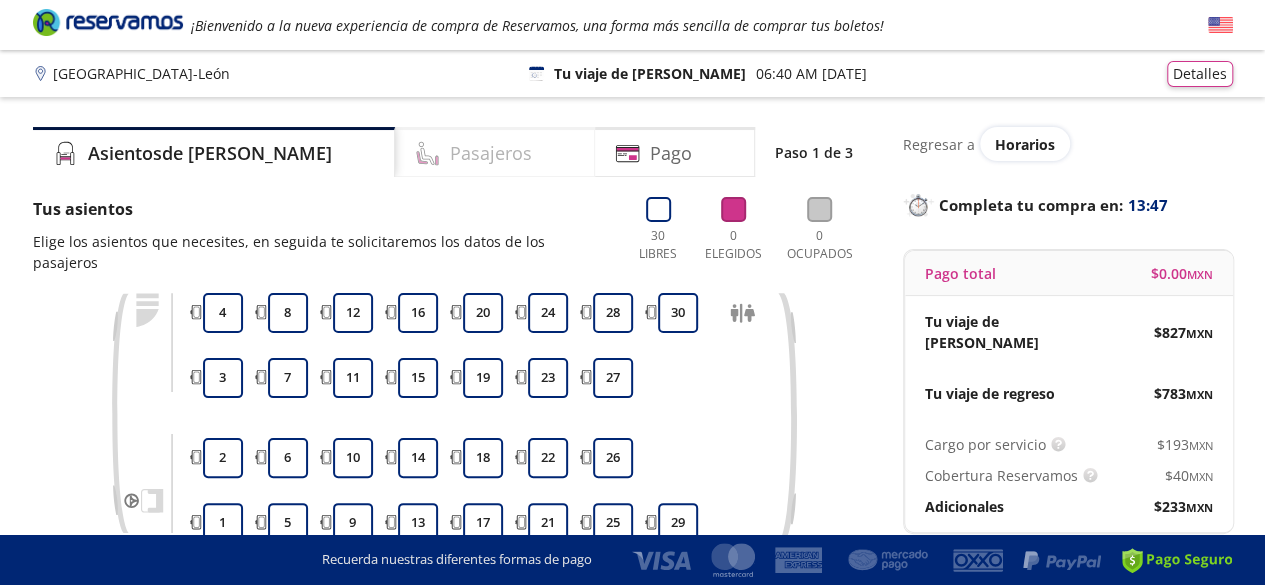 click on "Pasajeros" at bounding box center [495, 152] 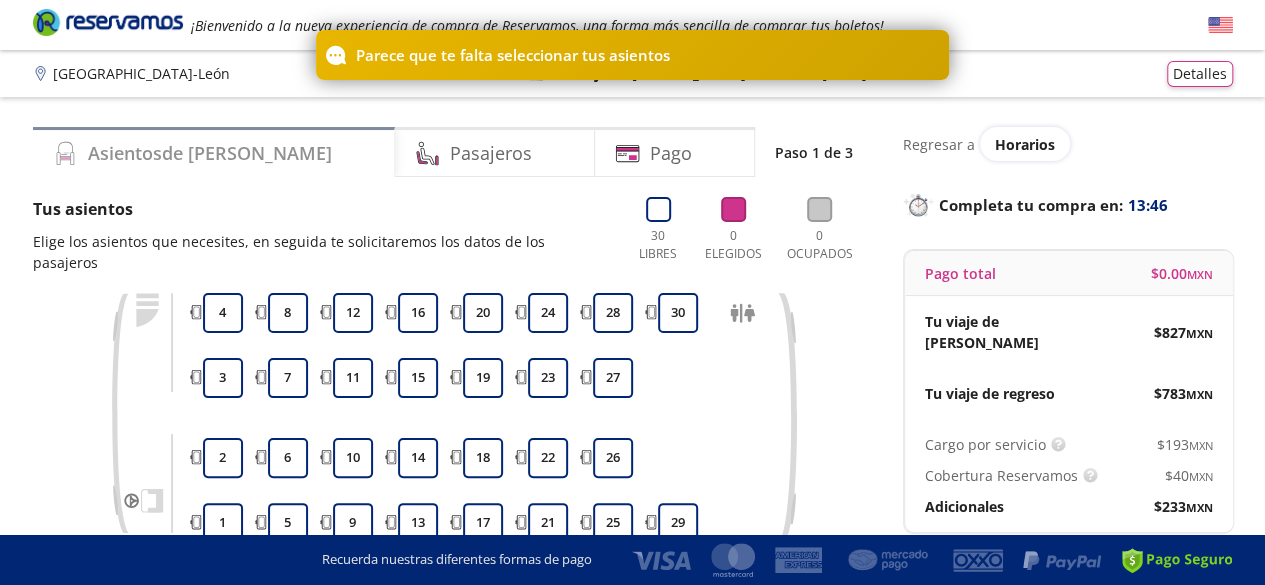 click on "Asientos  de [PERSON_NAME]" at bounding box center [214, 152] 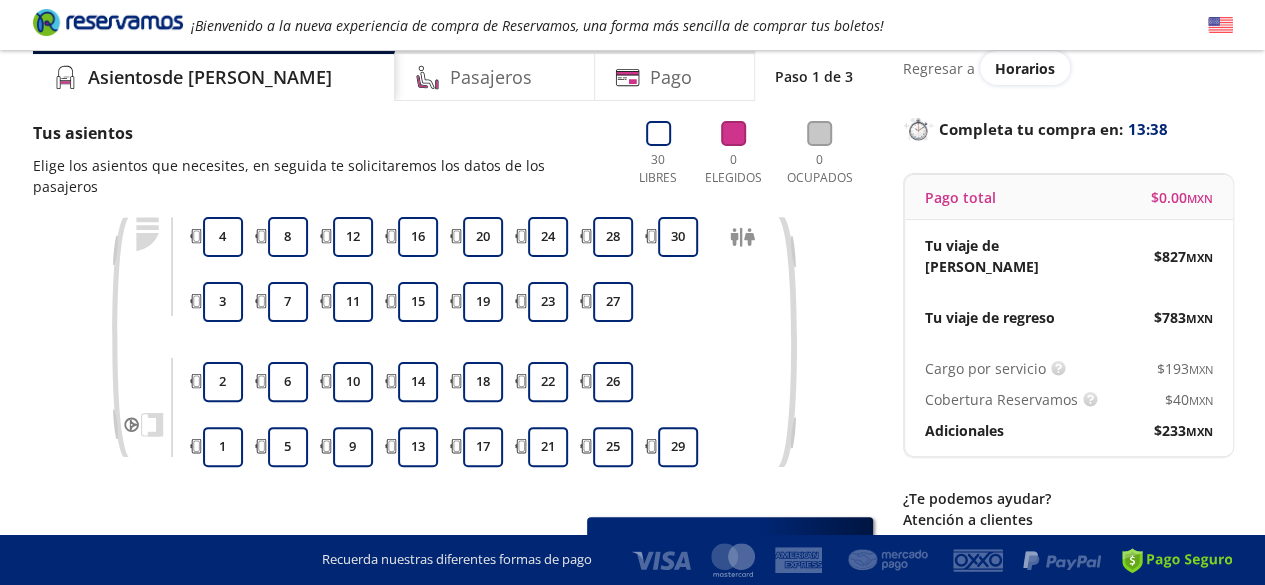scroll, scrollTop: 82, scrollLeft: 0, axis: vertical 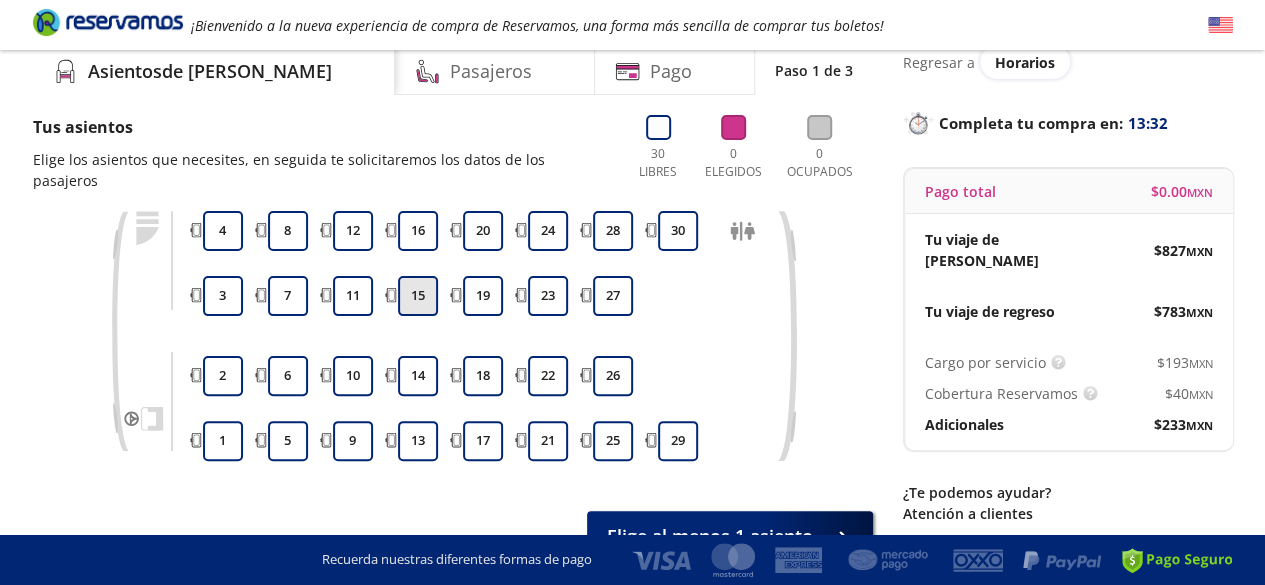 click on "15" at bounding box center (418, 296) 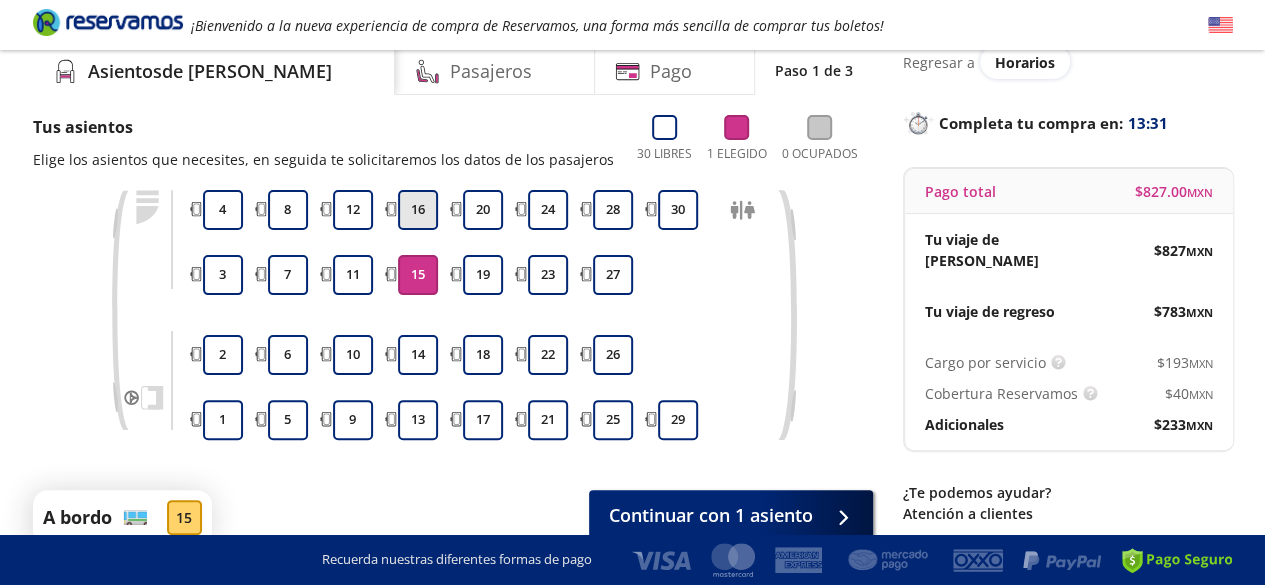 click on "16" at bounding box center [418, 210] 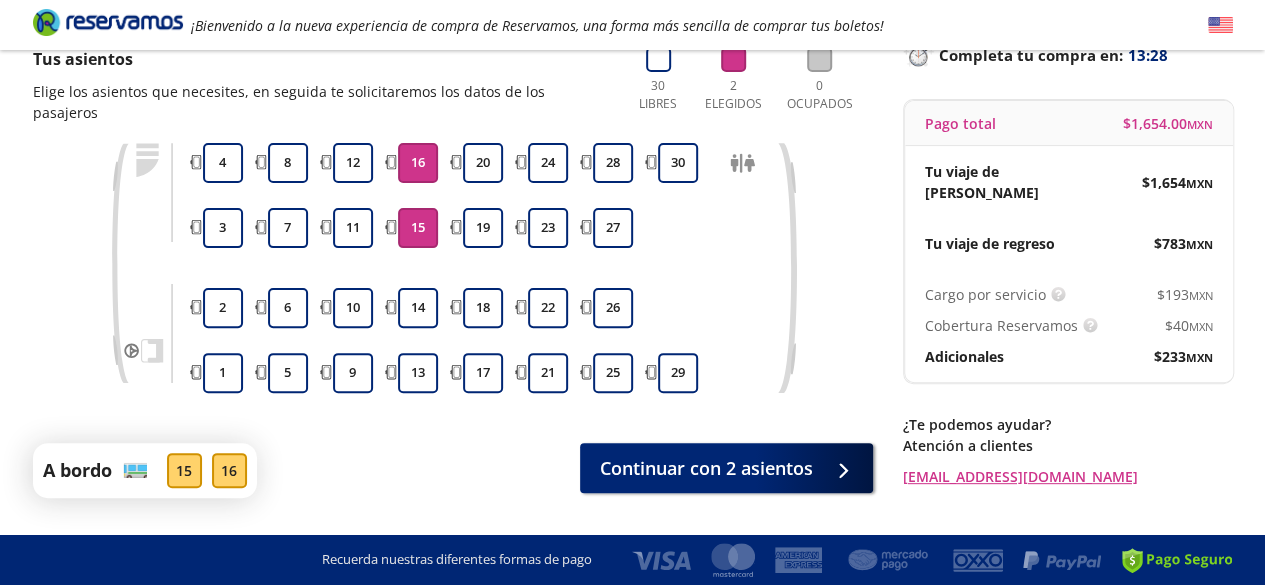 scroll, scrollTop: 158, scrollLeft: 0, axis: vertical 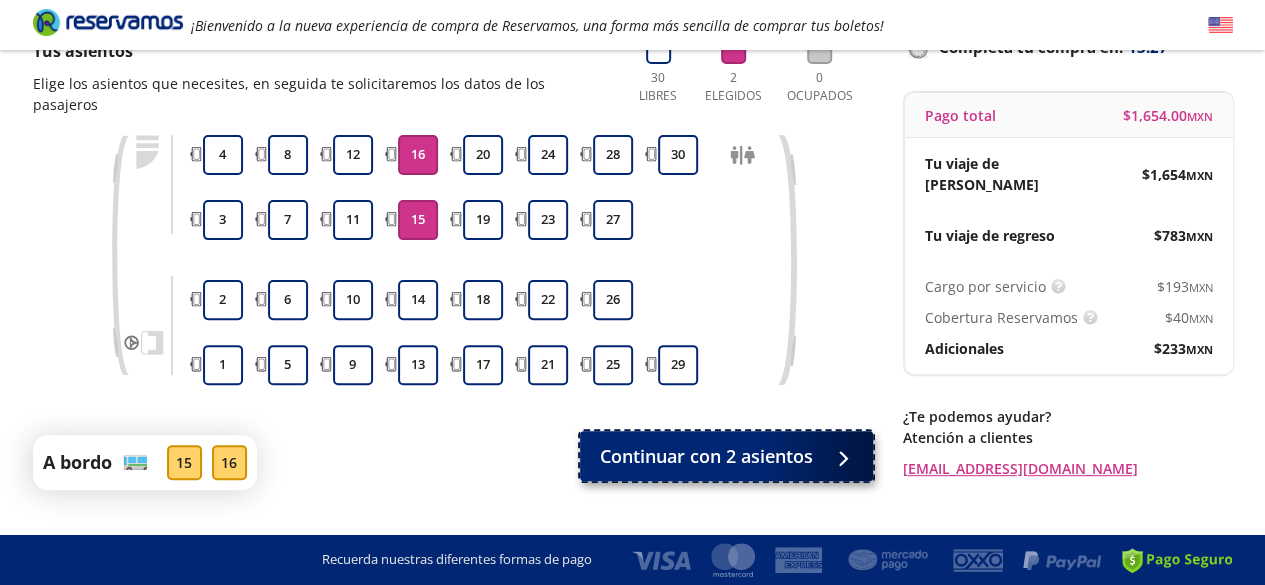 click on "Continuar con 2 asientos" at bounding box center [706, 456] 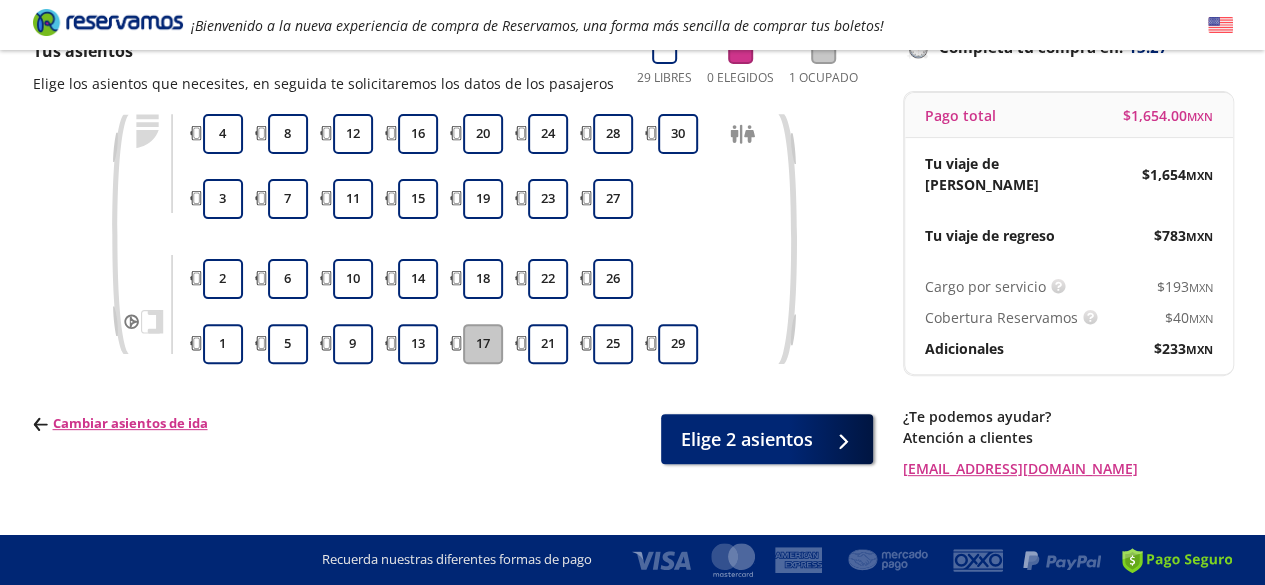 scroll, scrollTop: 0, scrollLeft: 0, axis: both 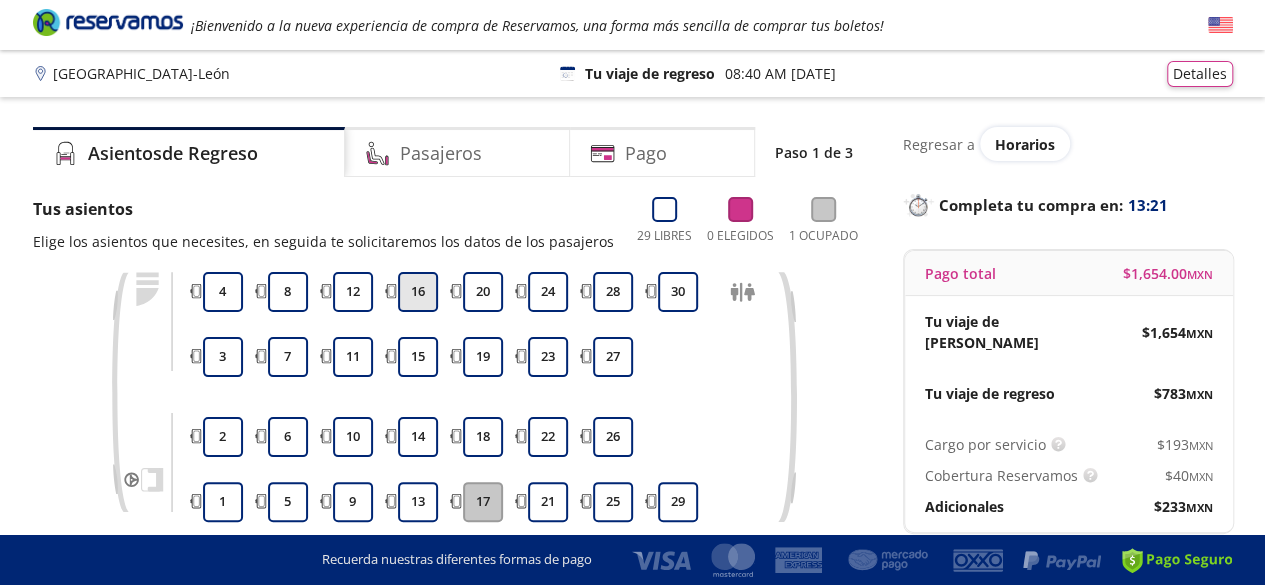 click on "16" at bounding box center (418, 292) 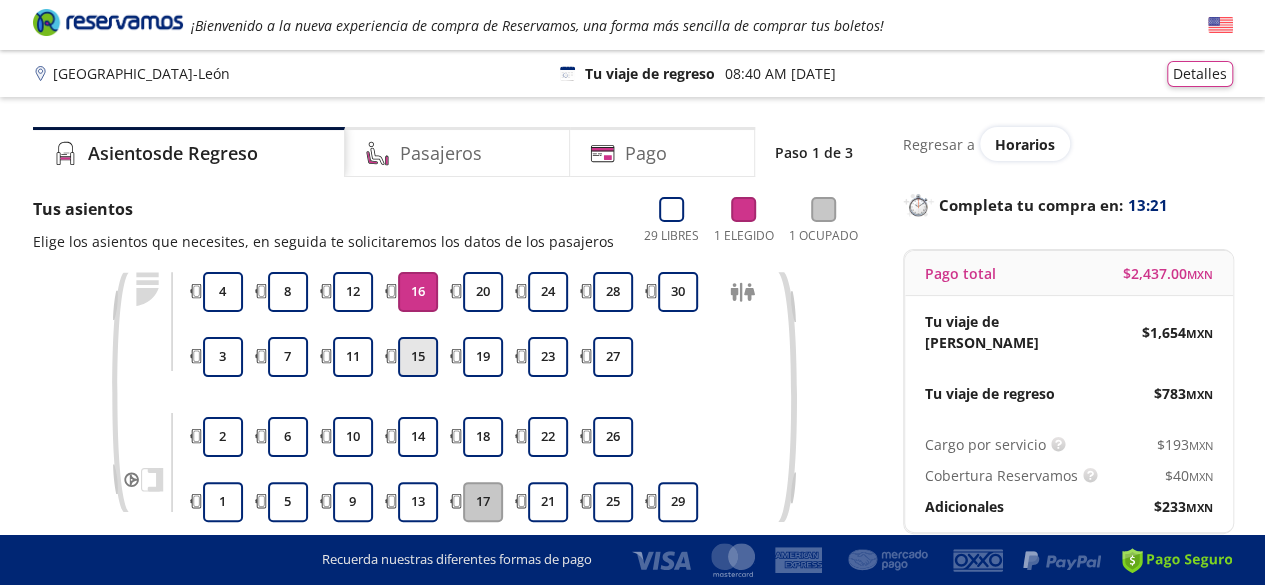 click on "15" at bounding box center (418, 357) 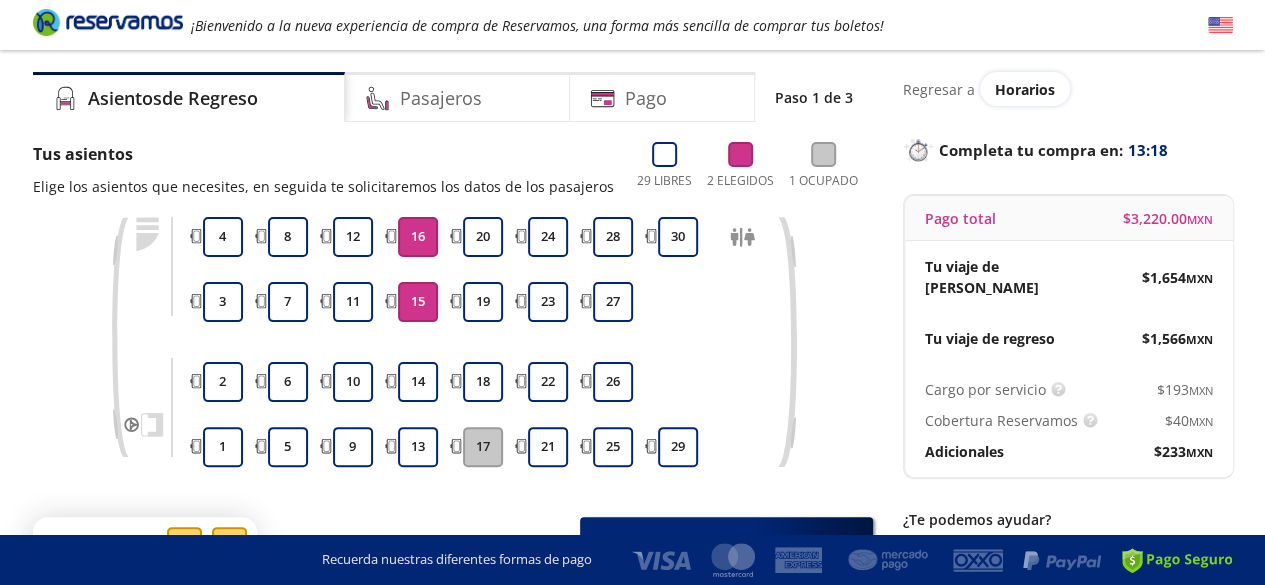 scroll, scrollTop: 212, scrollLeft: 0, axis: vertical 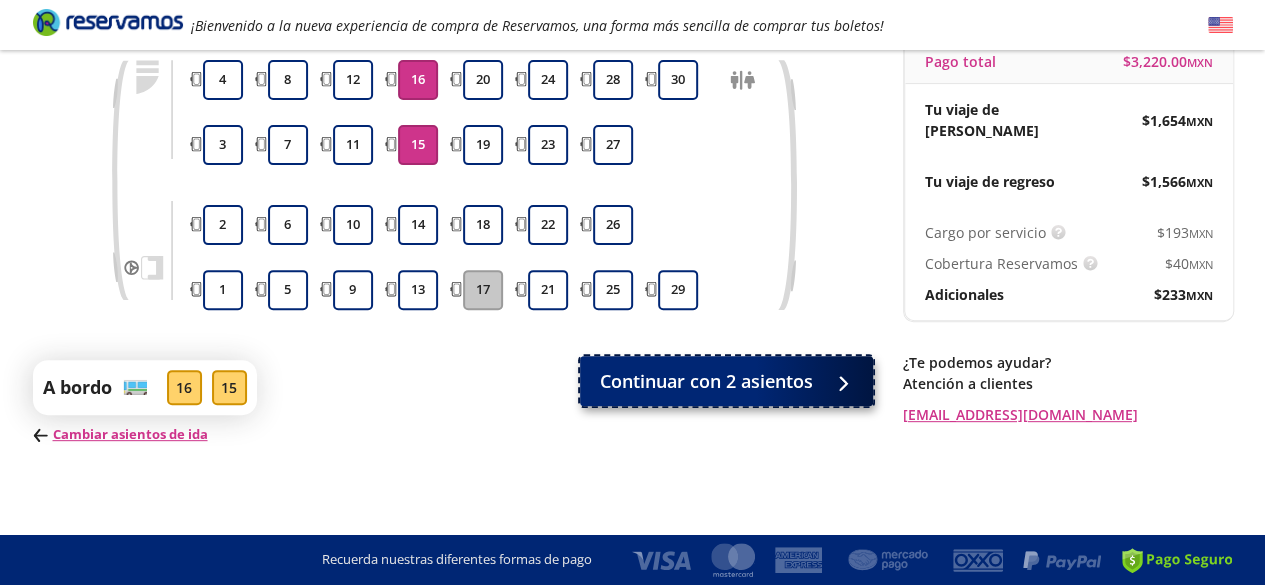 click on "Continuar con 2 asientos" at bounding box center (706, 381) 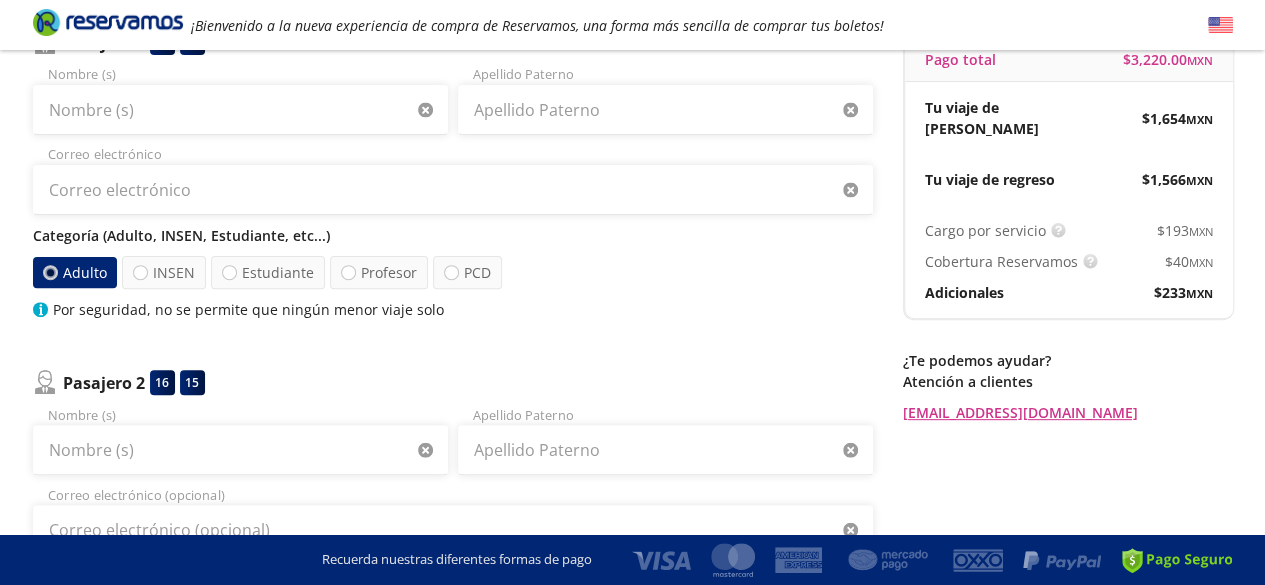 scroll, scrollTop: 142, scrollLeft: 0, axis: vertical 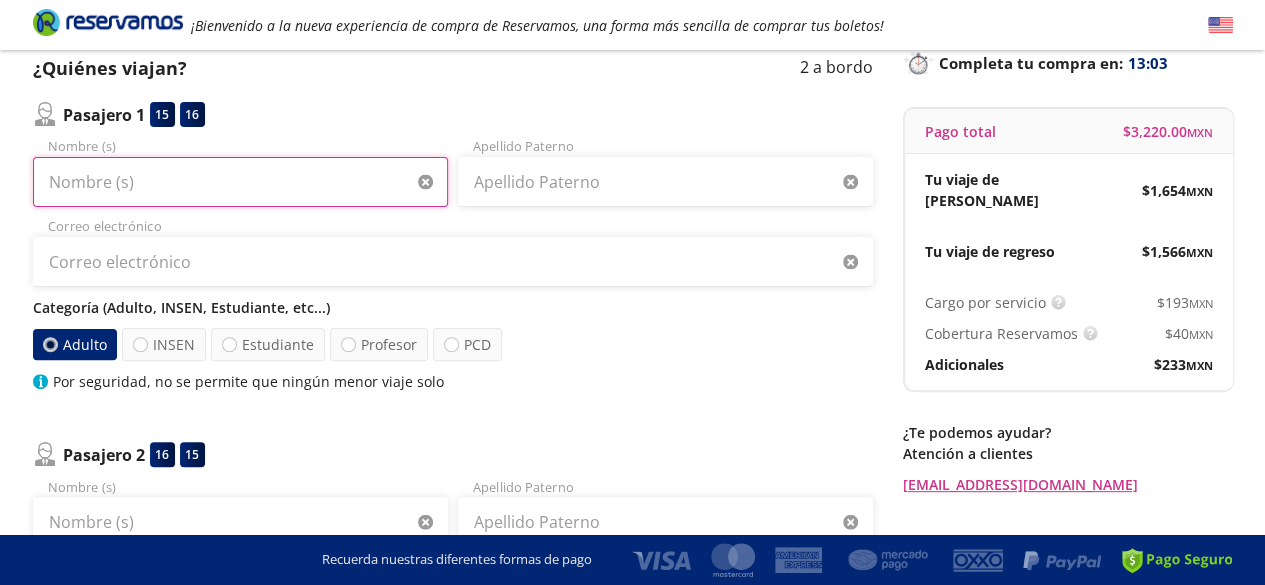 click on "Nombre (s)" at bounding box center (240, 182) 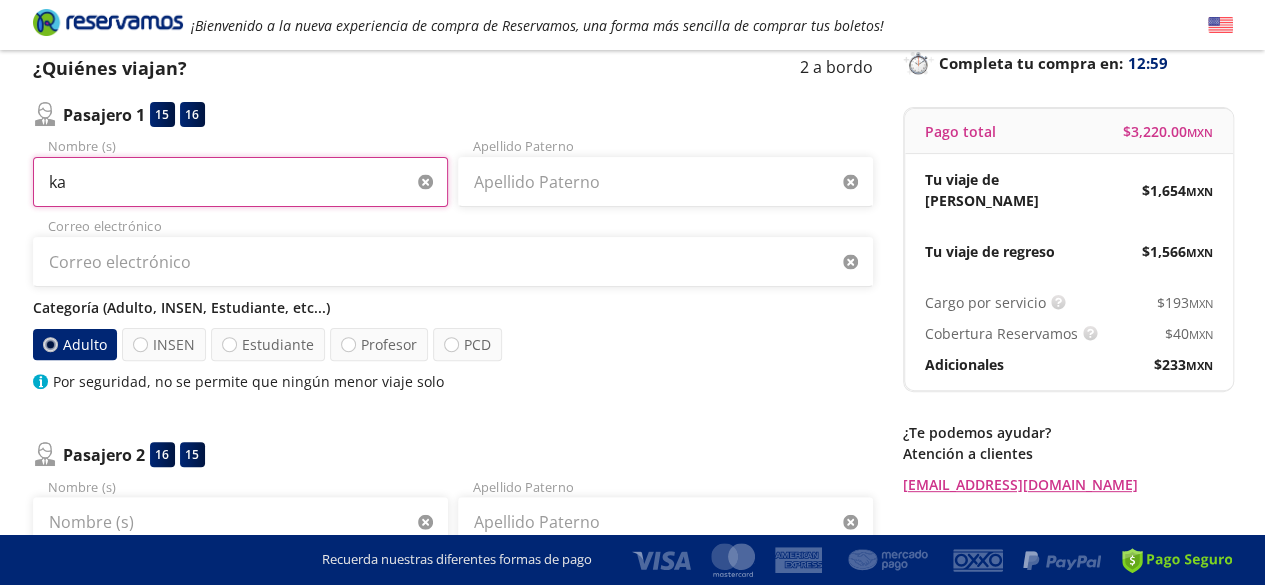 type on "k" 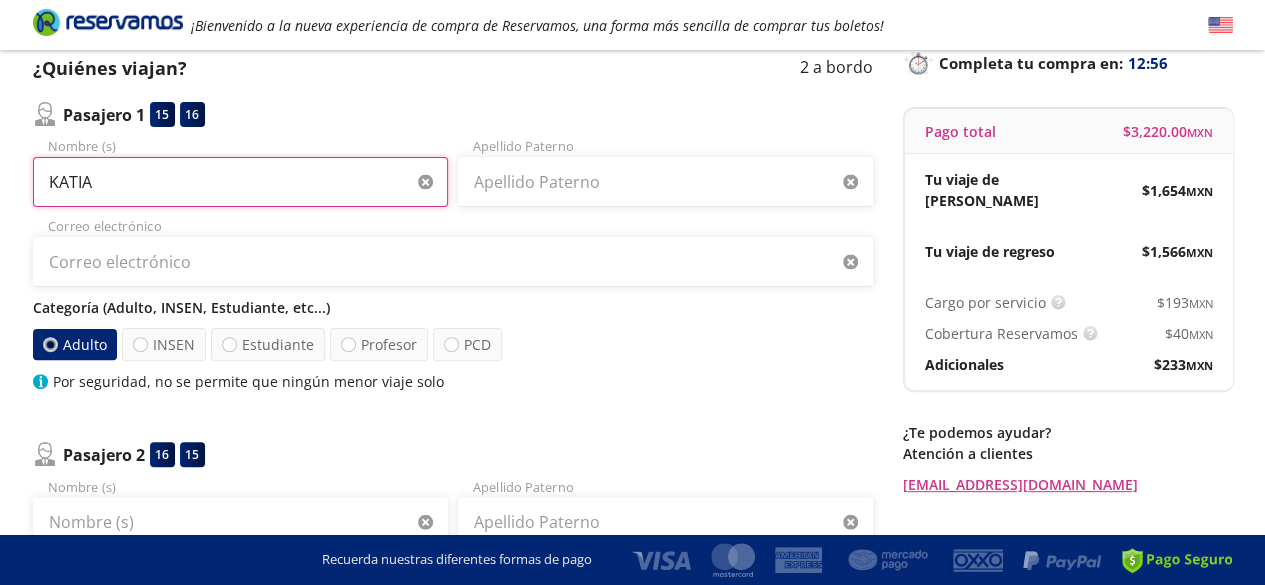 type on "KATIA" 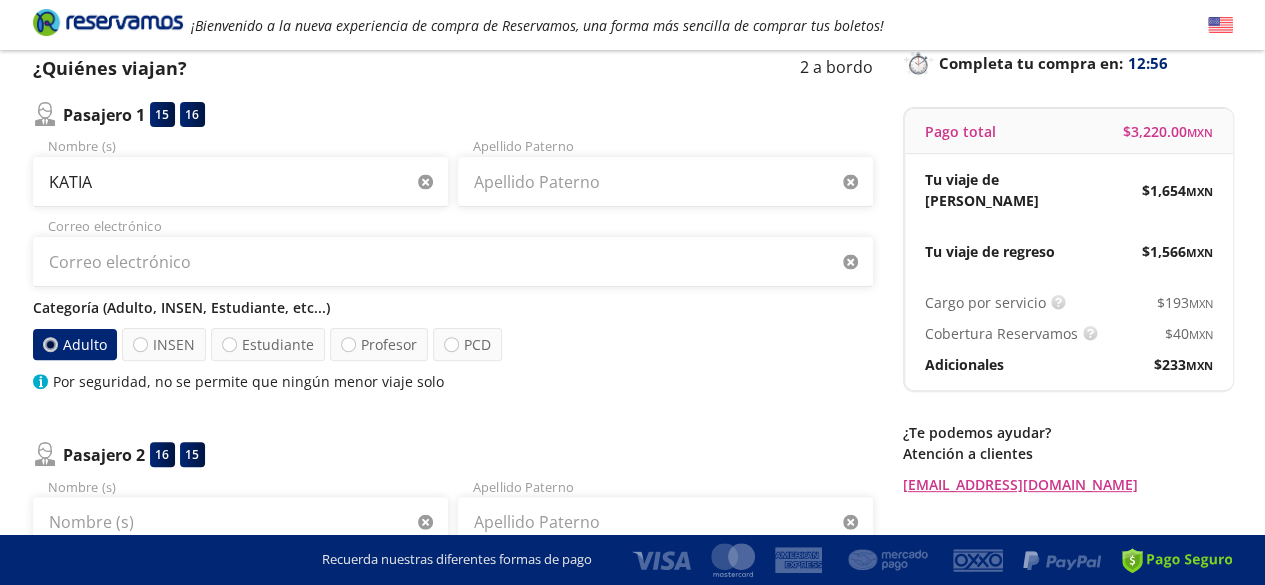 type 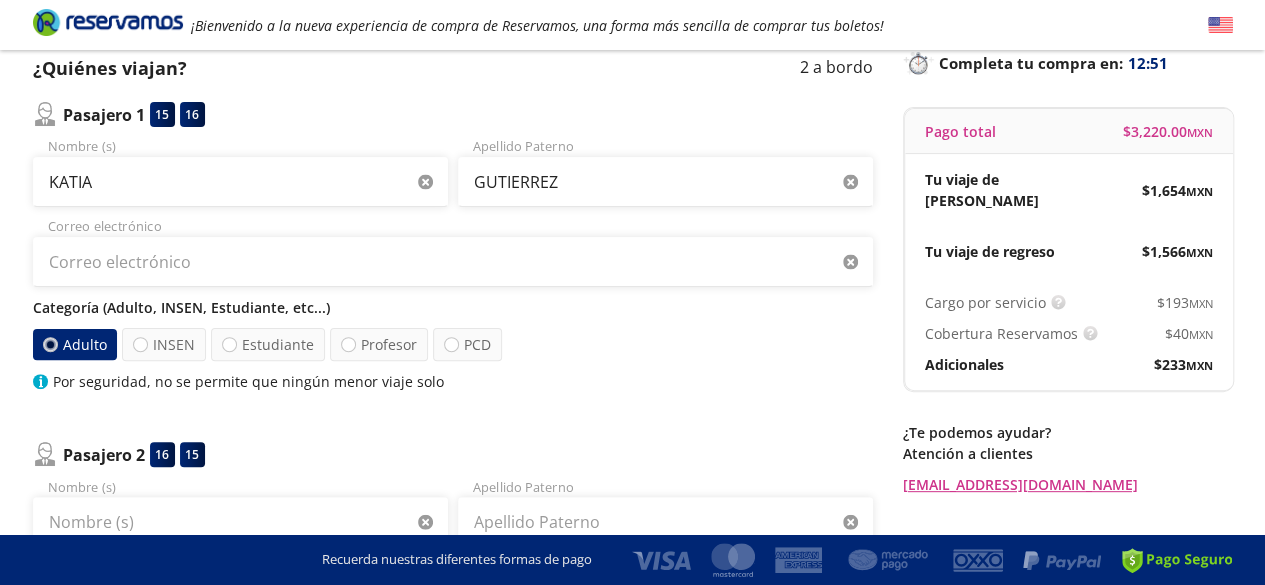 click on "Correo electrónico" at bounding box center (453, 252) 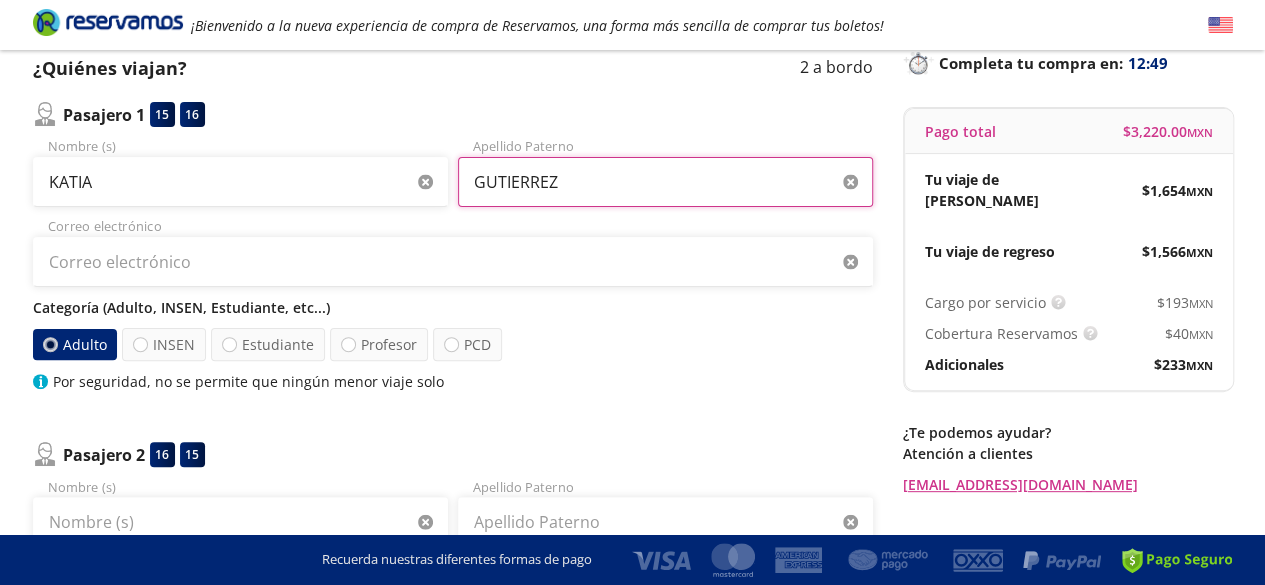 drag, startPoint x: 609, startPoint y: 190, endPoint x: 414, endPoint y: 189, distance: 195.00256 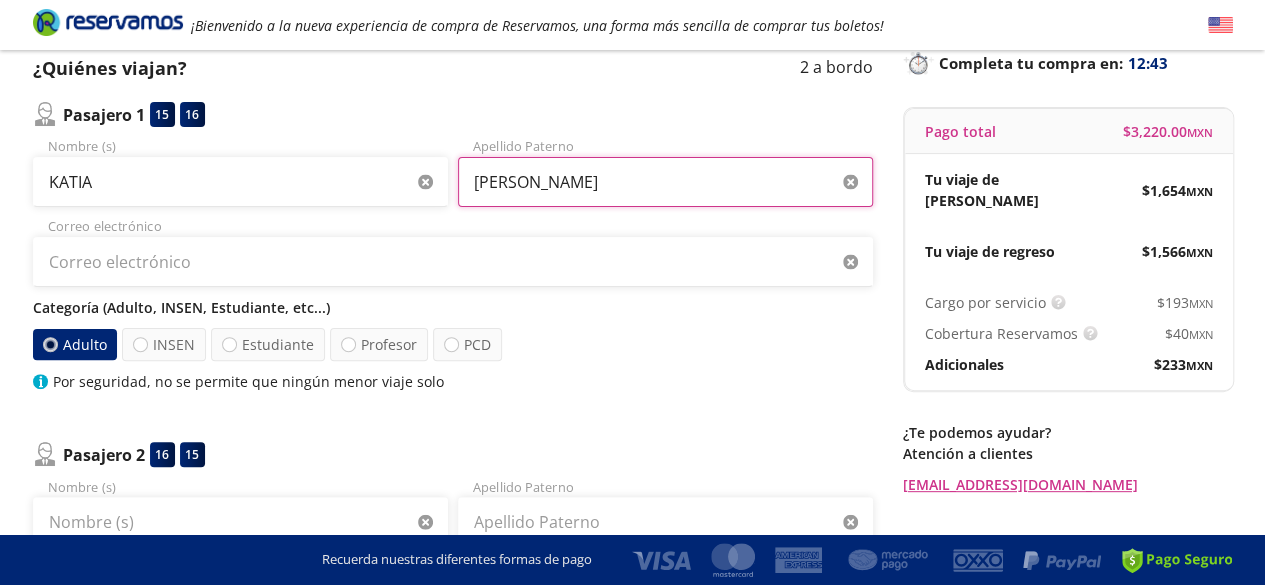 type on "[PERSON_NAME]" 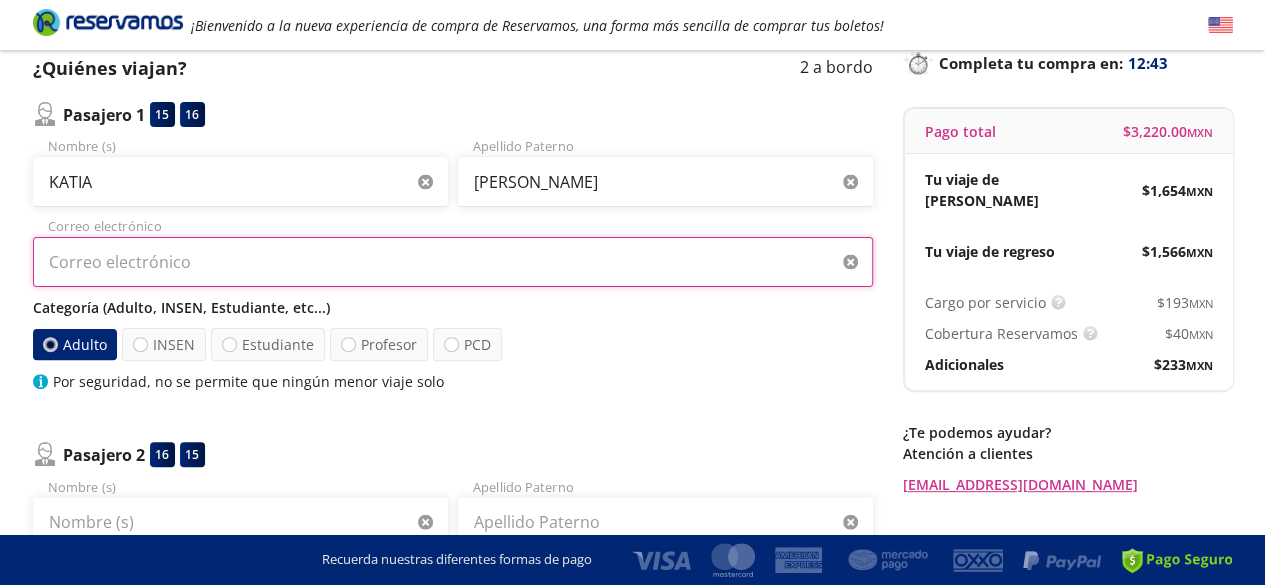 click on "Correo electrónico" at bounding box center [453, 262] 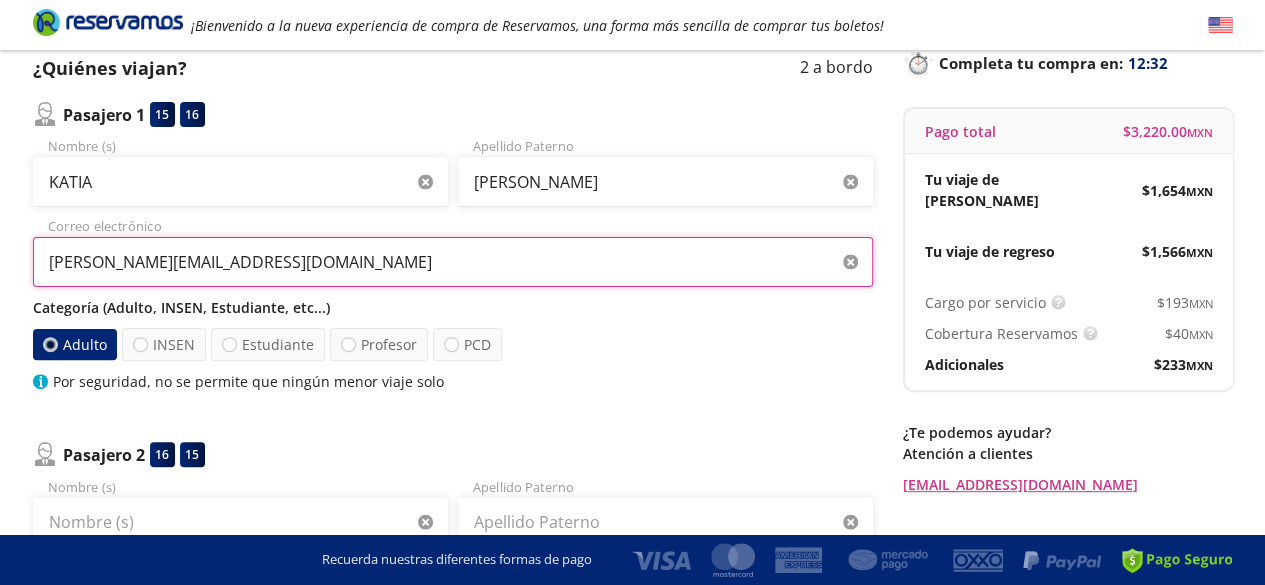 type on "[PERSON_NAME][EMAIL_ADDRESS][DOMAIN_NAME]" 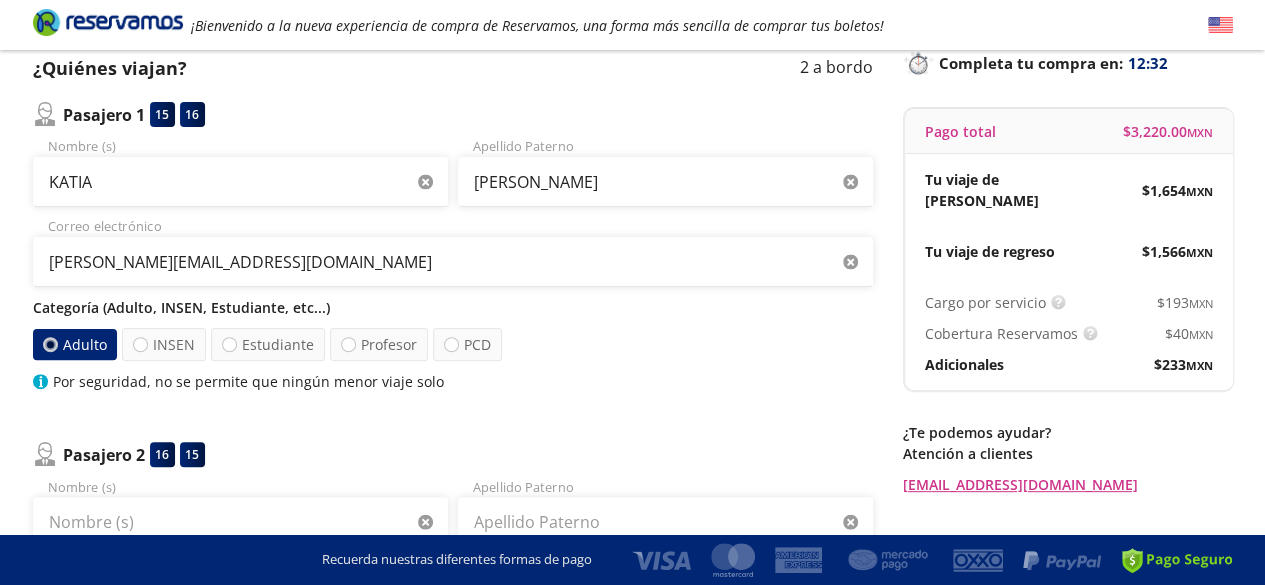 click on "Adulto INSEN Estudiante Profesor PCD" at bounding box center [453, 344] 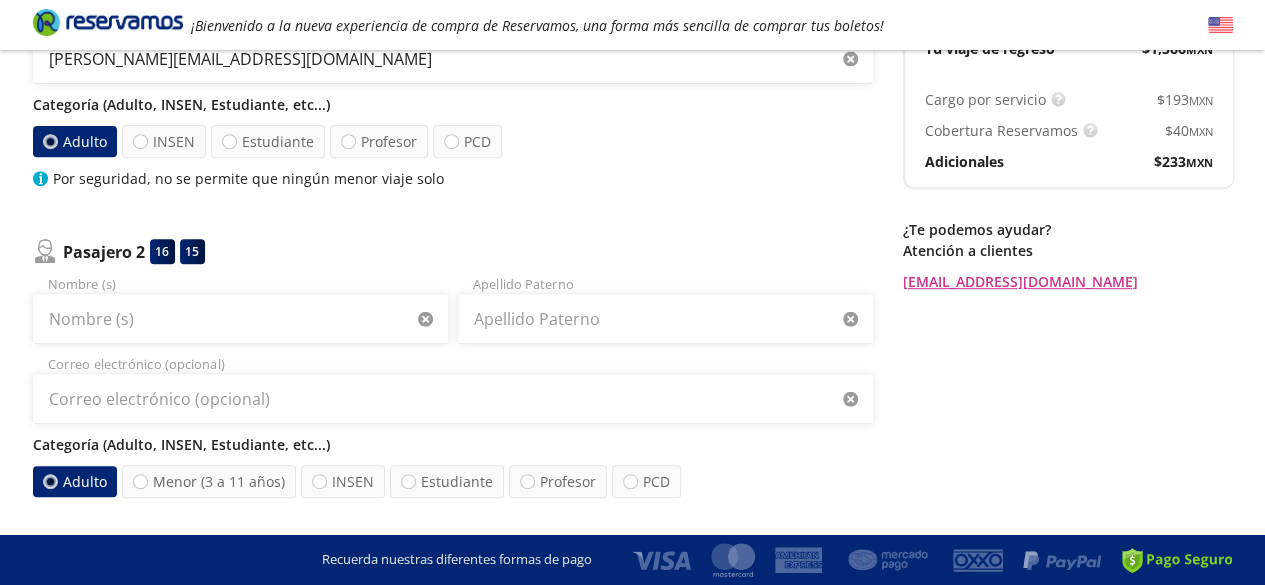 scroll, scrollTop: 494, scrollLeft: 0, axis: vertical 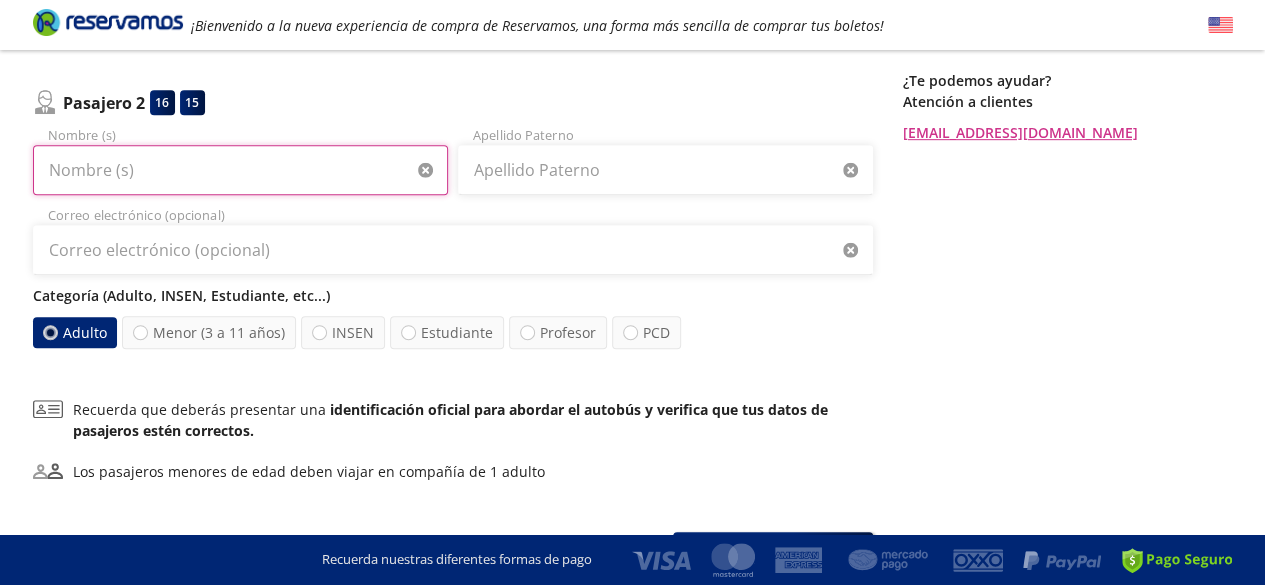 click on "Nombre (s)" at bounding box center (240, 170) 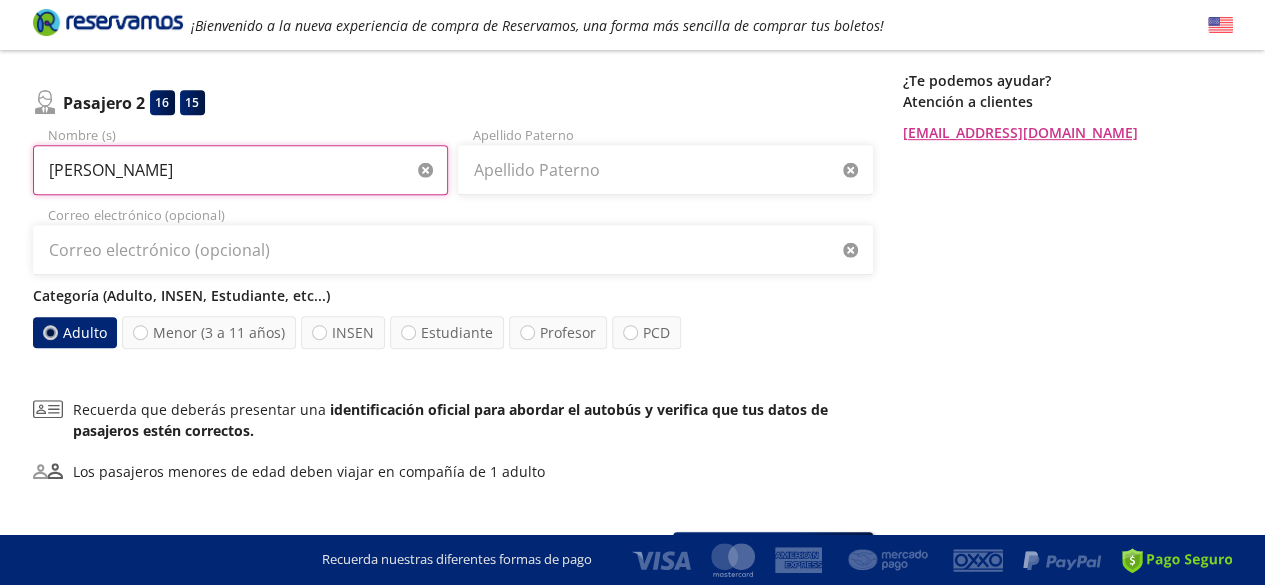 type on "[PERSON_NAME]" 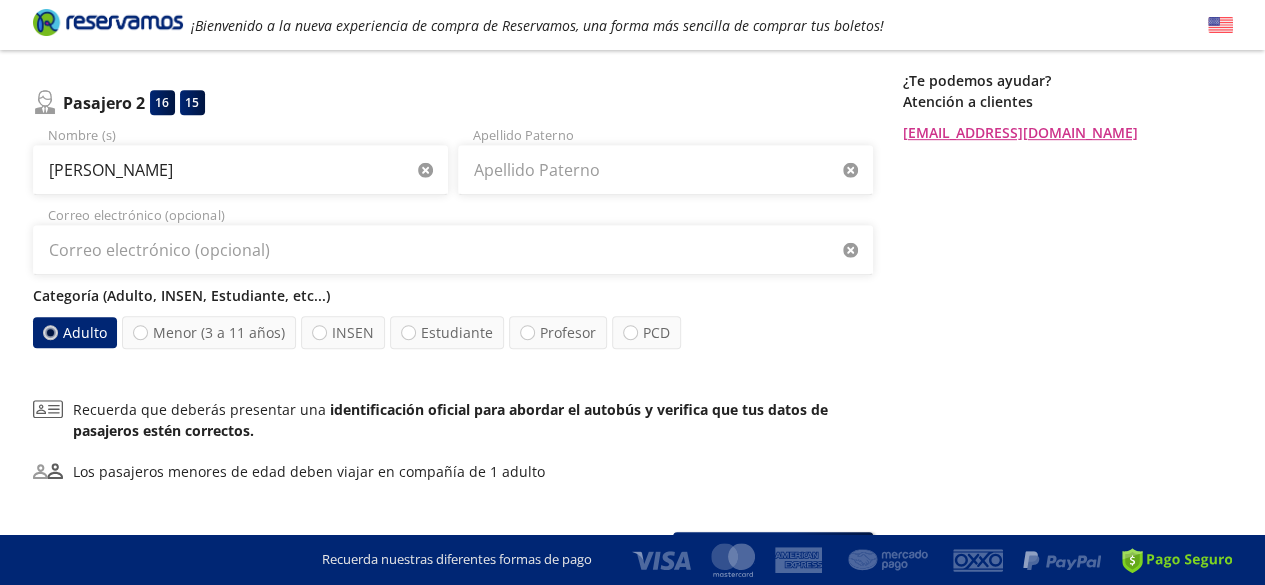 type 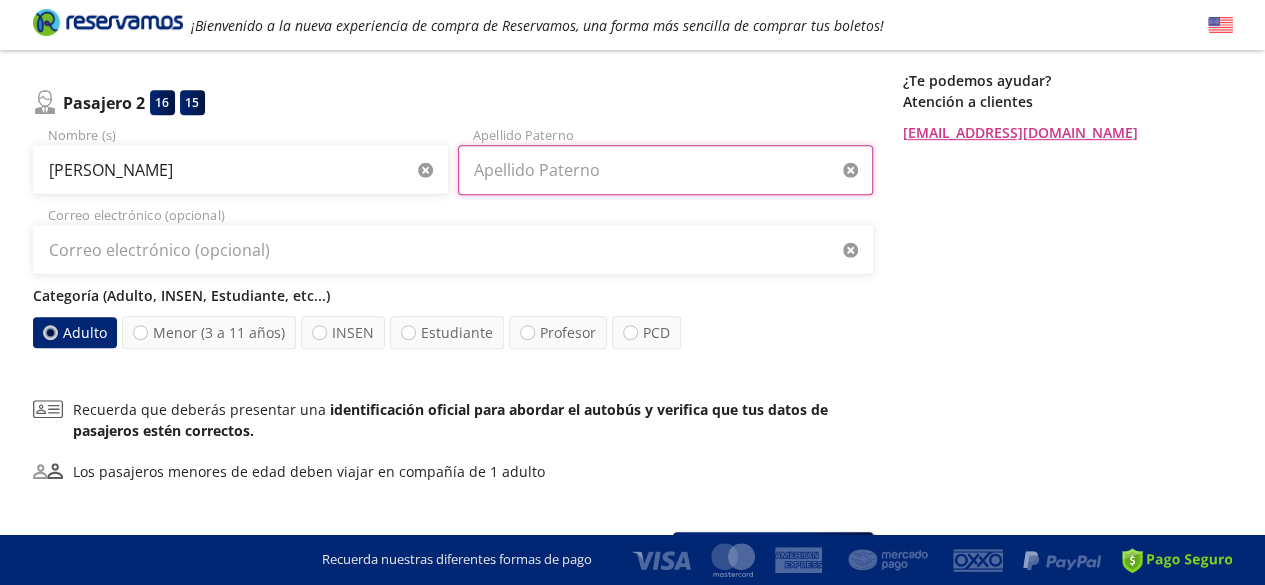click on "Apellido Paterno" at bounding box center (665, 170) 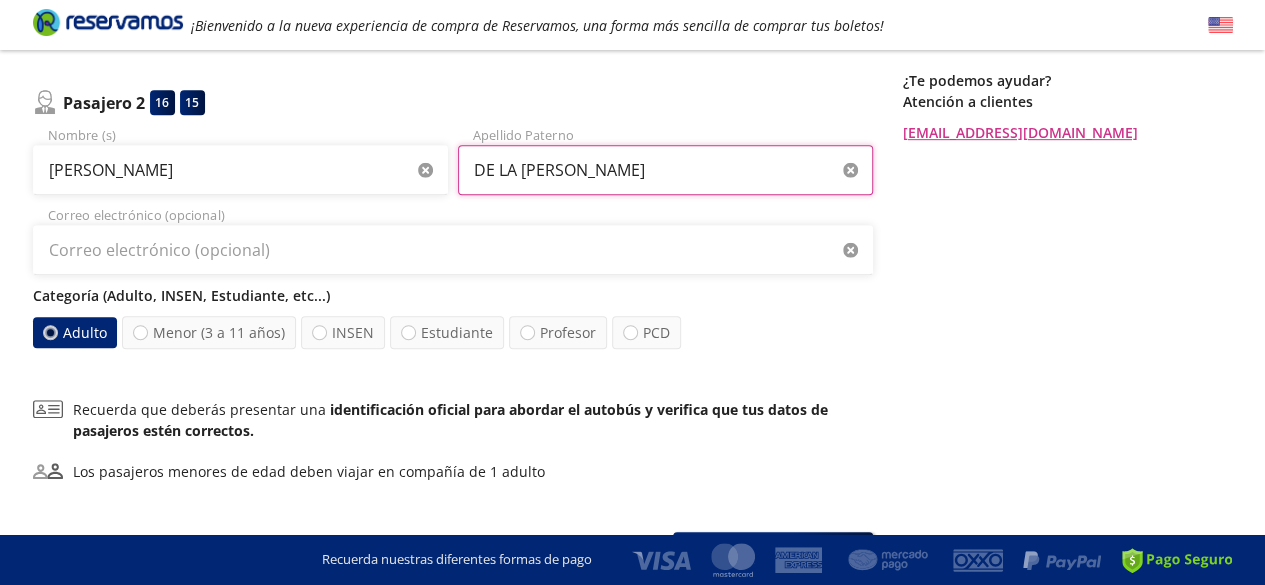 type on "DE LA [PERSON_NAME]" 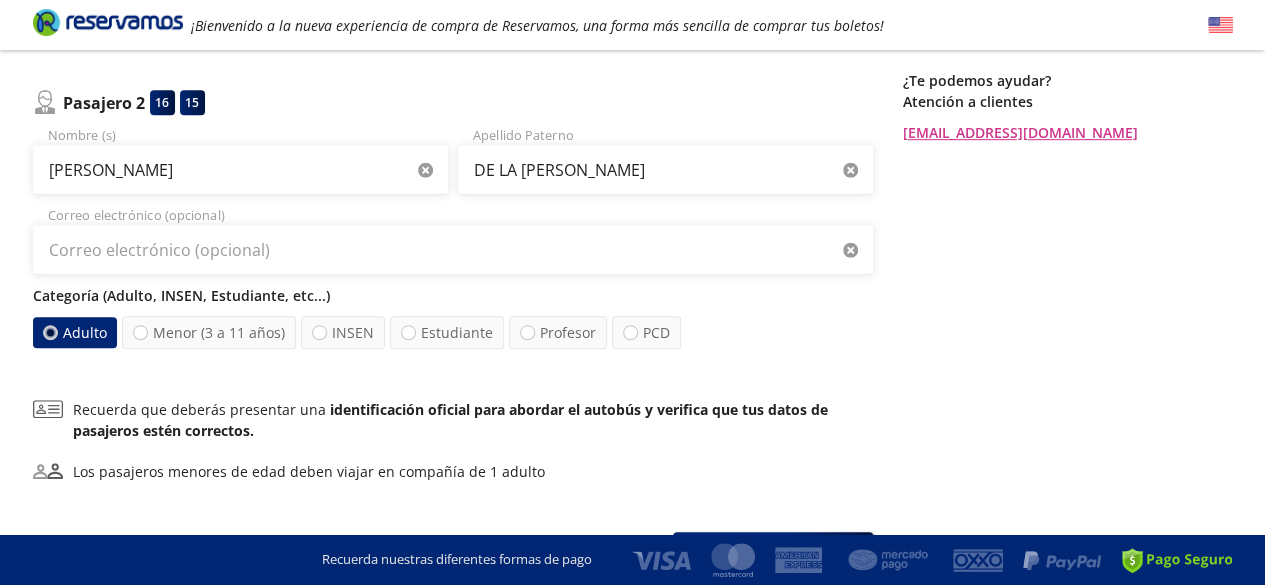 click on "Correo electrónico (opcional)" at bounding box center (453, 240) 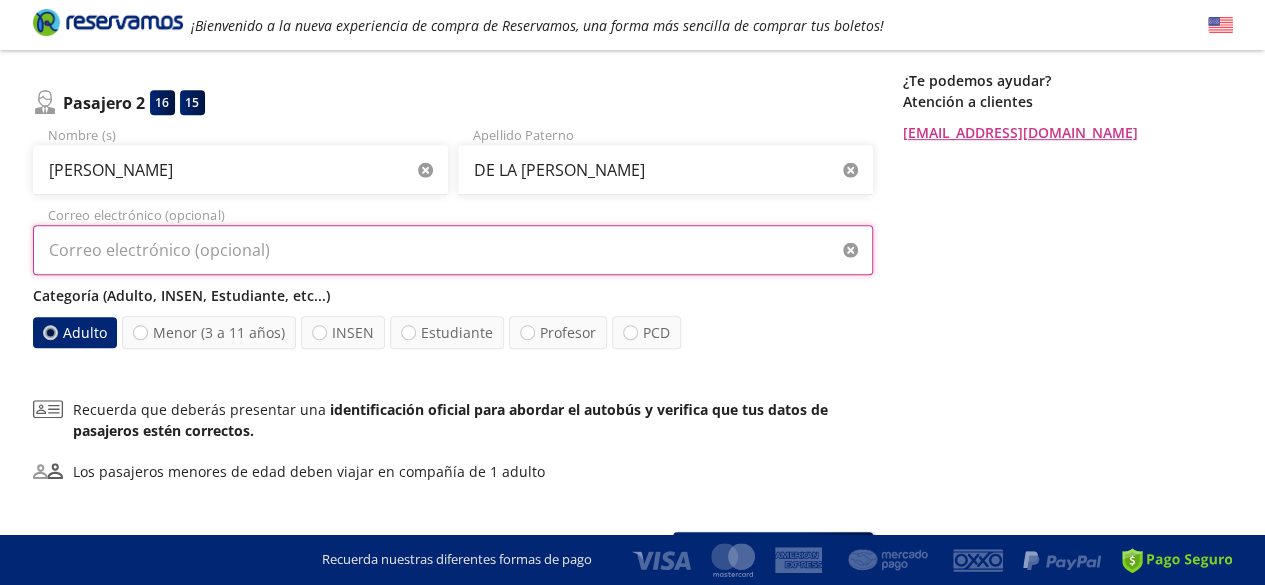 click on "Correo electrónico (opcional)" at bounding box center (453, 250) 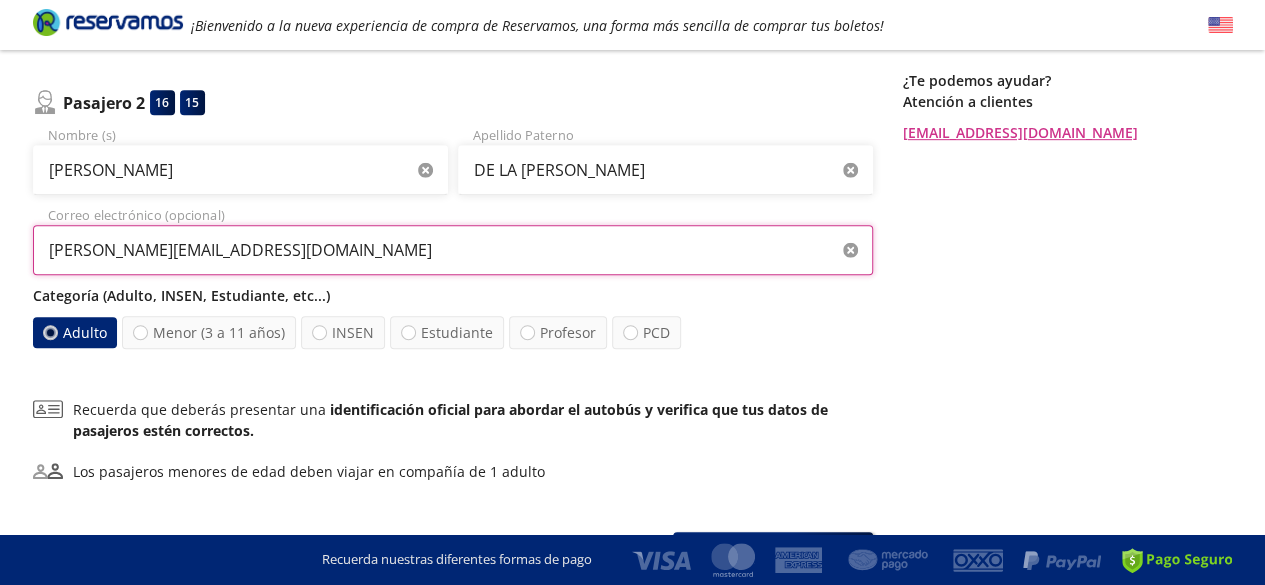 type on "[PERSON_NAME][EMAIL_ADDRESS][DOMAIN_NAME]" 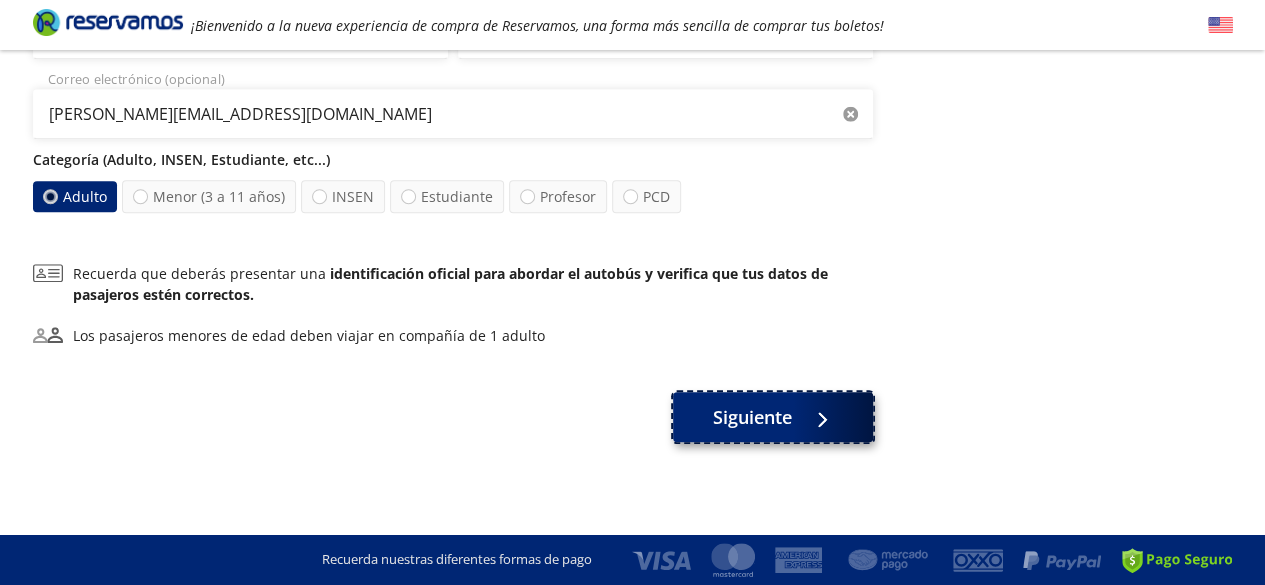 click on "Siguiente" at bounding box center (752, 417) 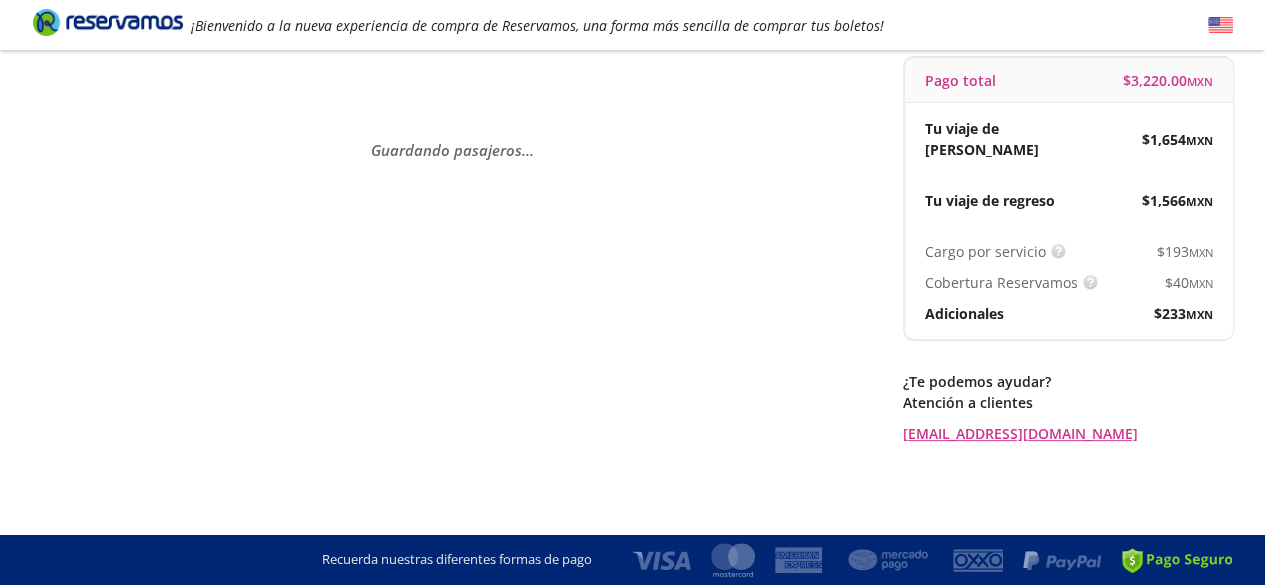 scroll, scrollTop: 0, scrollLeft: 0, axis: both 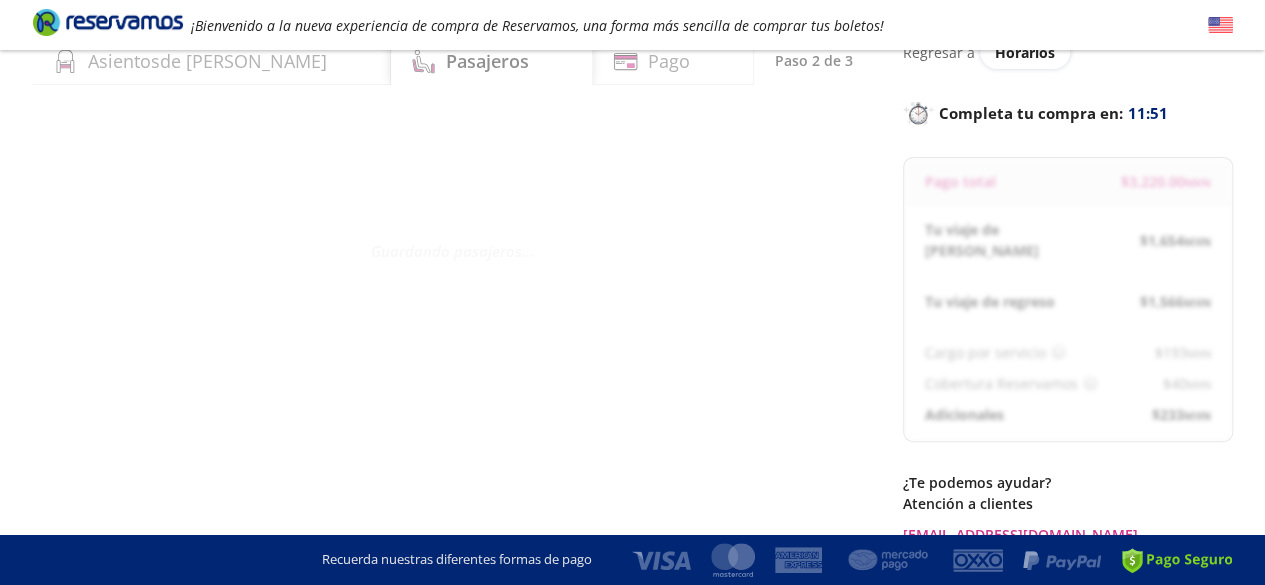 select on "MX" 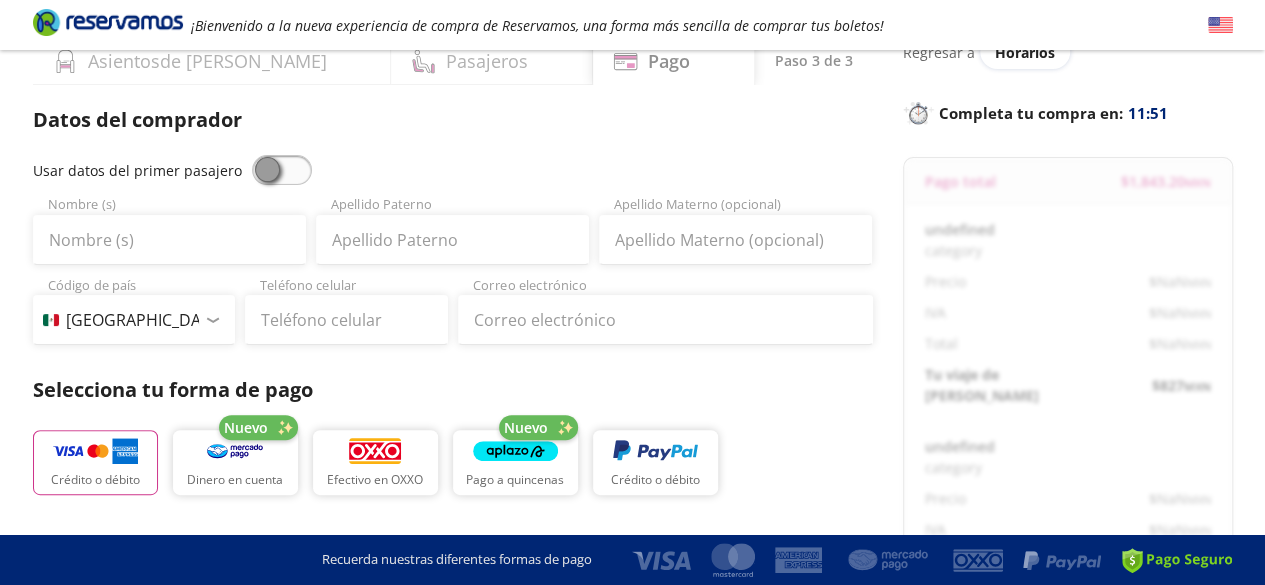 scroll, scrollTop: 0, scrollLeft: 0, axis: both 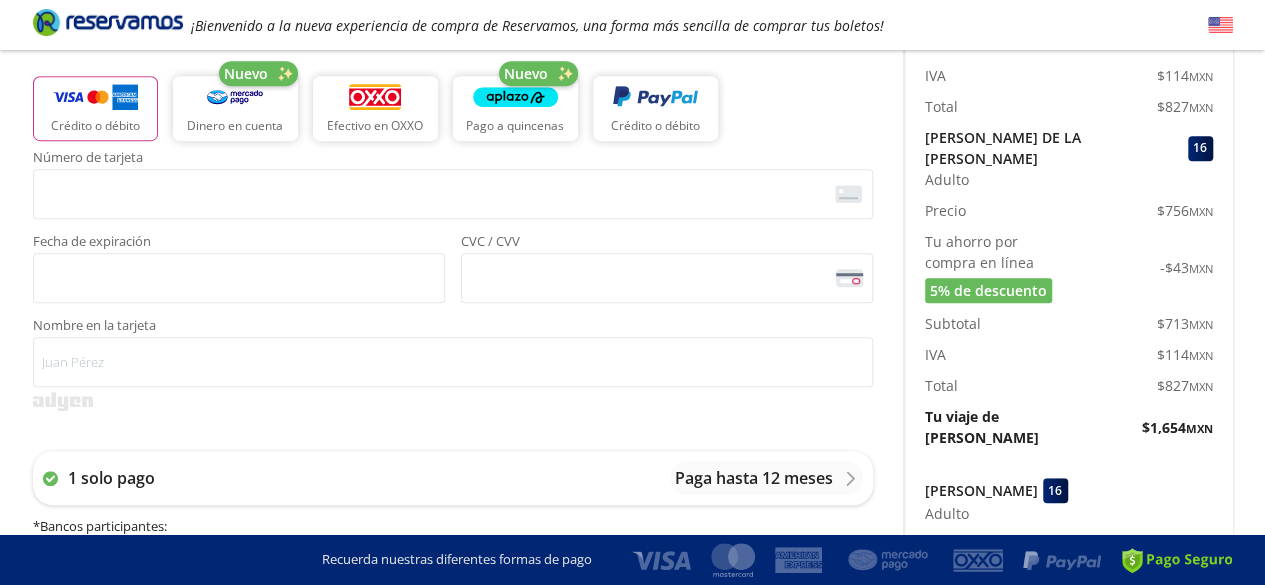 click on "[PERSON_NAME] 15 Adulto Precio  $ 756  MXN Tu ahorro por compra en línea  5% de descuento -$ 43  MXN Subtotal  $ 713  MXN IVA  $ 114  MXN Total  $ 827  MXN [PERSON_NAME] DE LA [PERSON_NAME] 16 Adulto Precio  $ 756  MXN Tu ahorro por compra en línea  5% de descuento -$ 43  MXN Subtotal  $ 713  MXN IVA  $ 114  MXN Total  $ 827  MXN Tu viaje de ida  $ 1,654  MXN" at bounding box center [1069, 156] 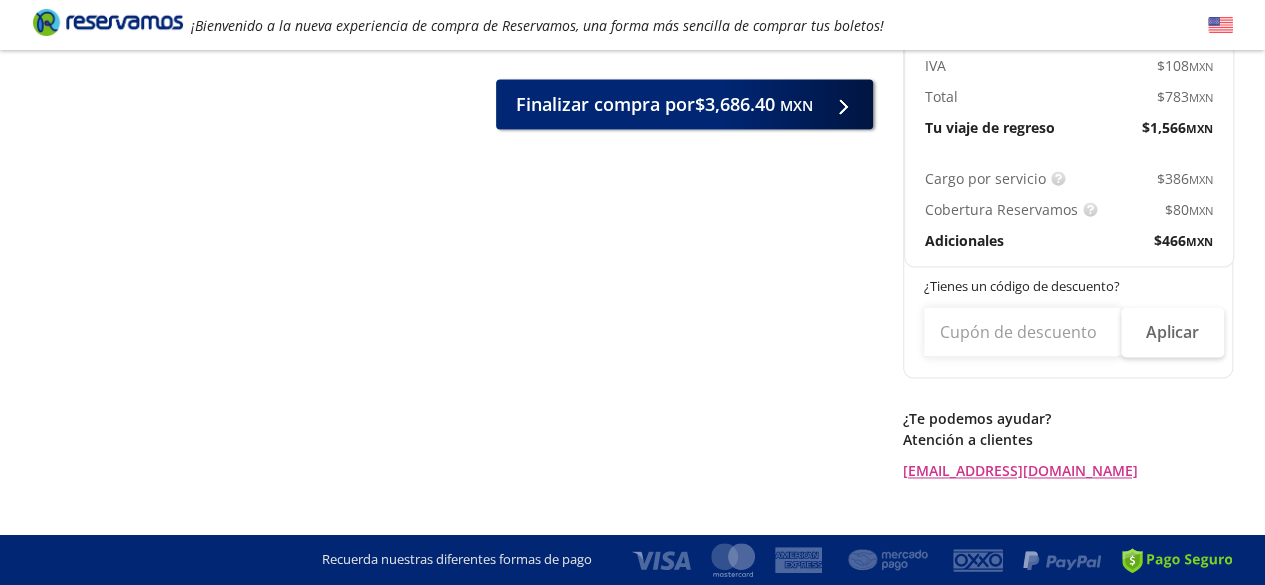 scroll, scrollTop: 1362, scrollLeft: 0, axis: vertical 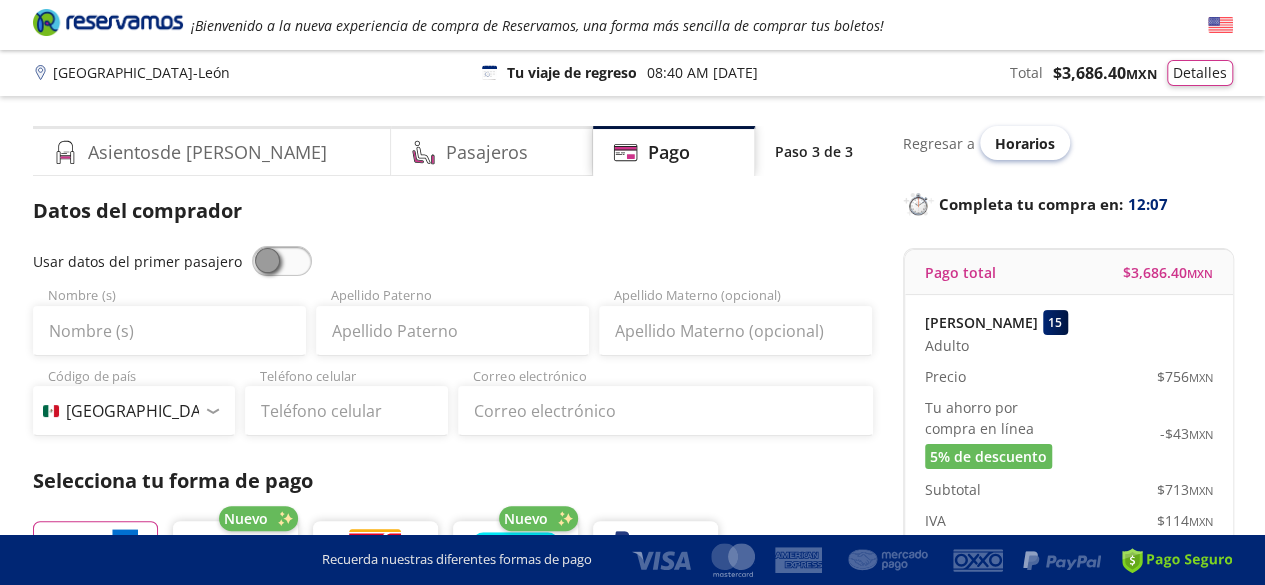 click on "Horarios" at bounding box center [1025, 143] 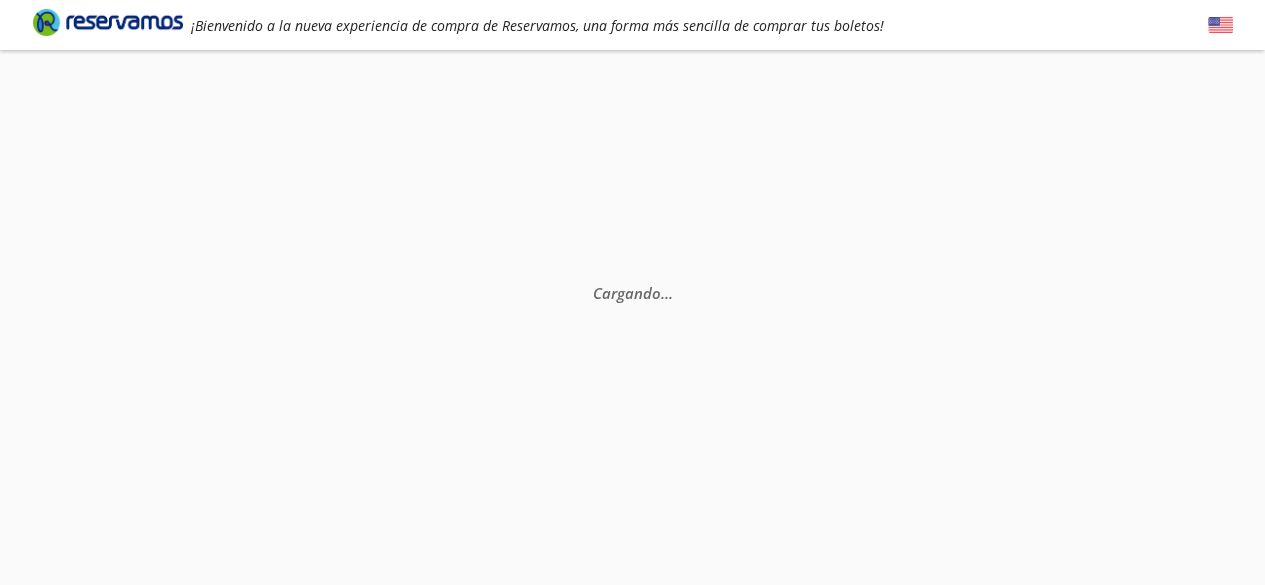 scroll, scrollTop: 0, scrollLeft: 0, axis: both 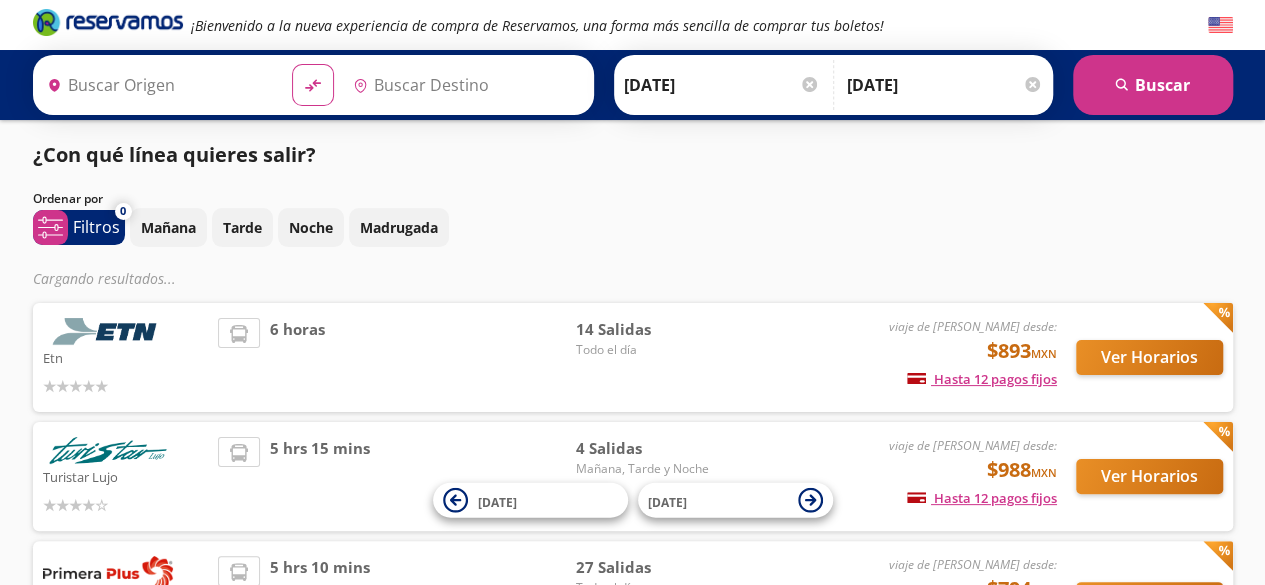 type on "[GEOGRAPHIC_DATA], [GEOGRAPHIC_DATA]" 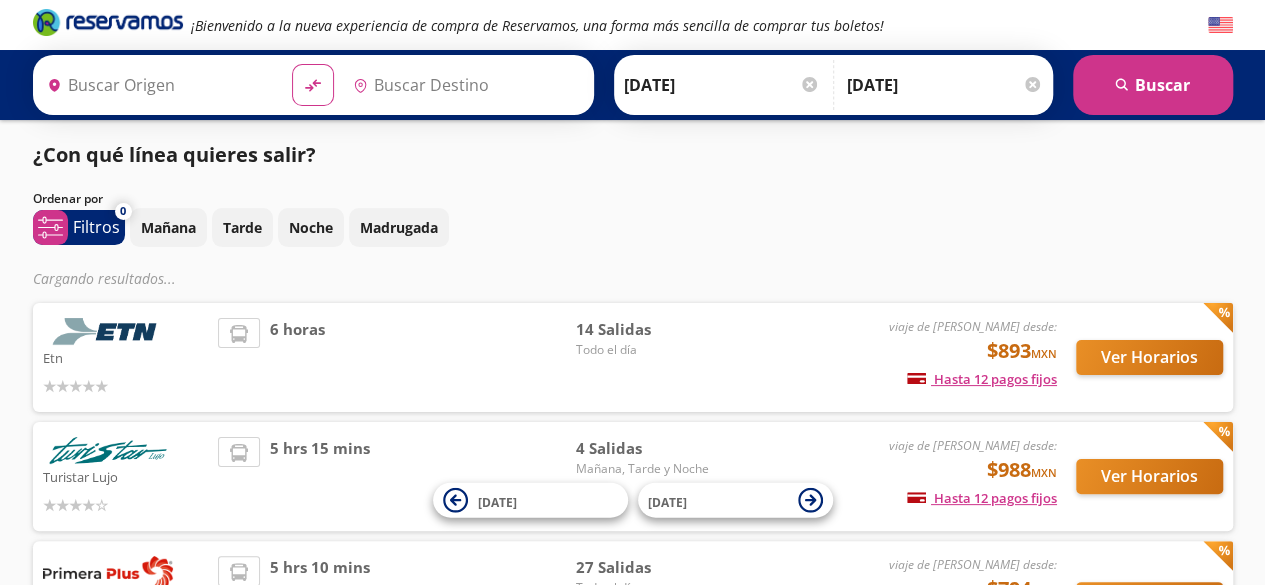 type on "[GEOGRAPHIC_DATA], [GEOGRAPHIC_DATA]" 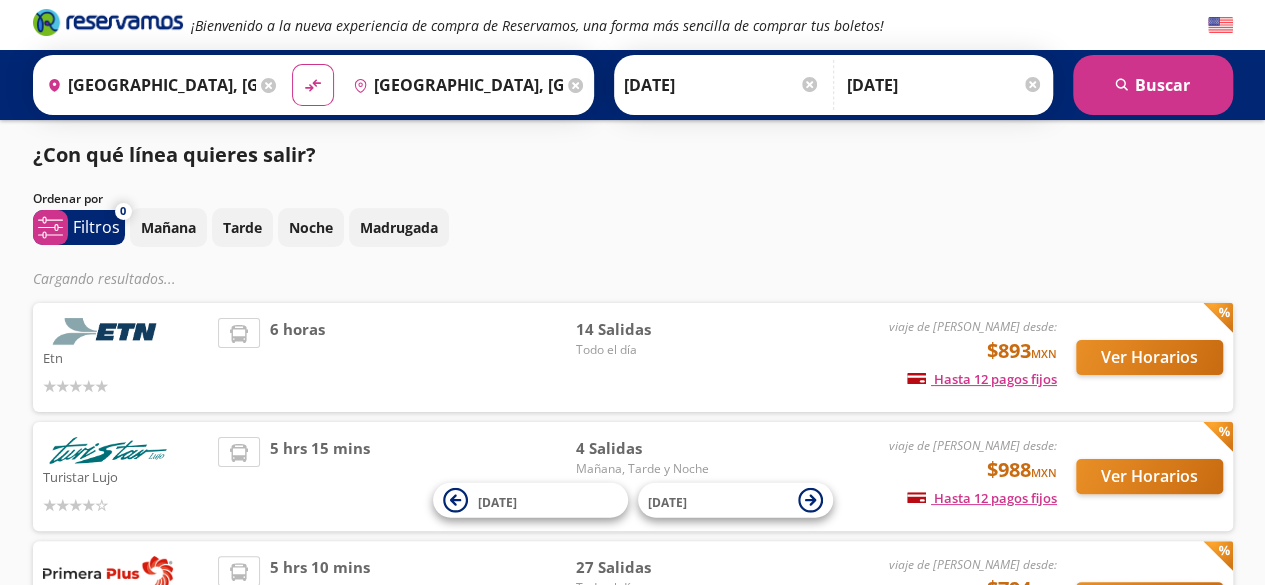 scroll, scrollTop: 170, scrollLeft: 0, axis: vertical 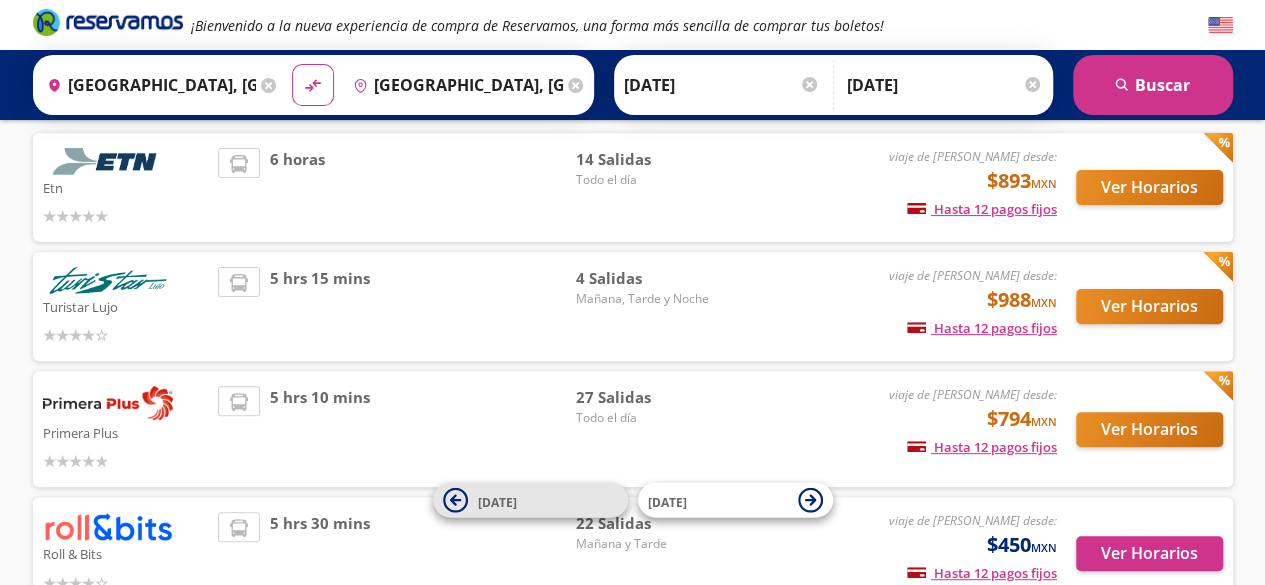 click 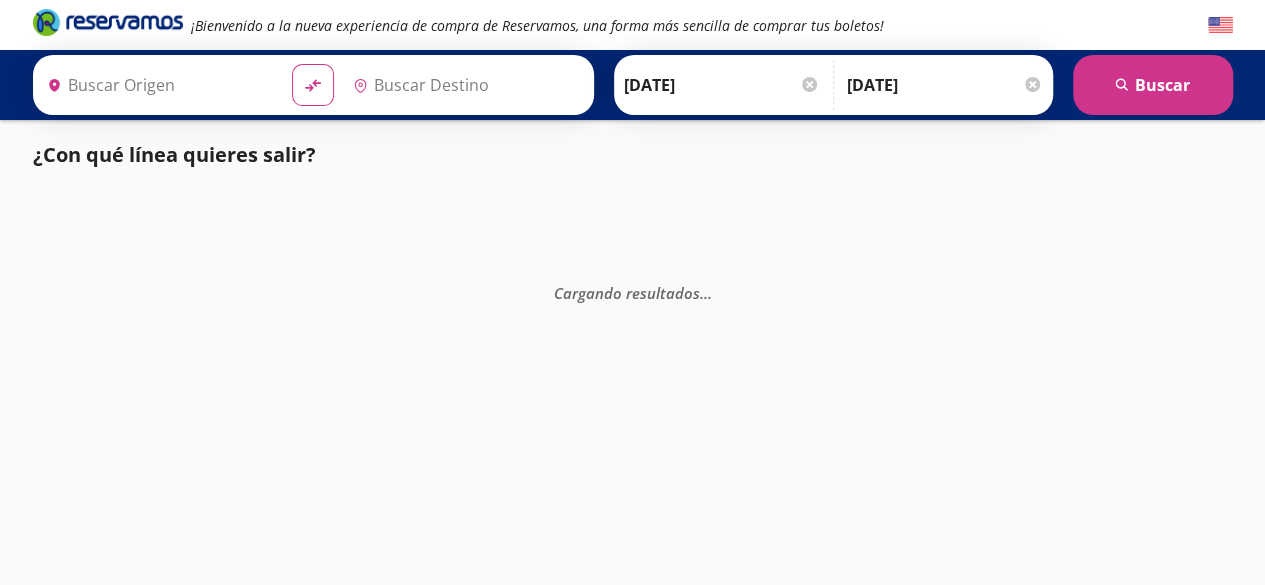 type on "[GEOGRAPHIC_DATA], [GEOGRAPHIC_DATA]" 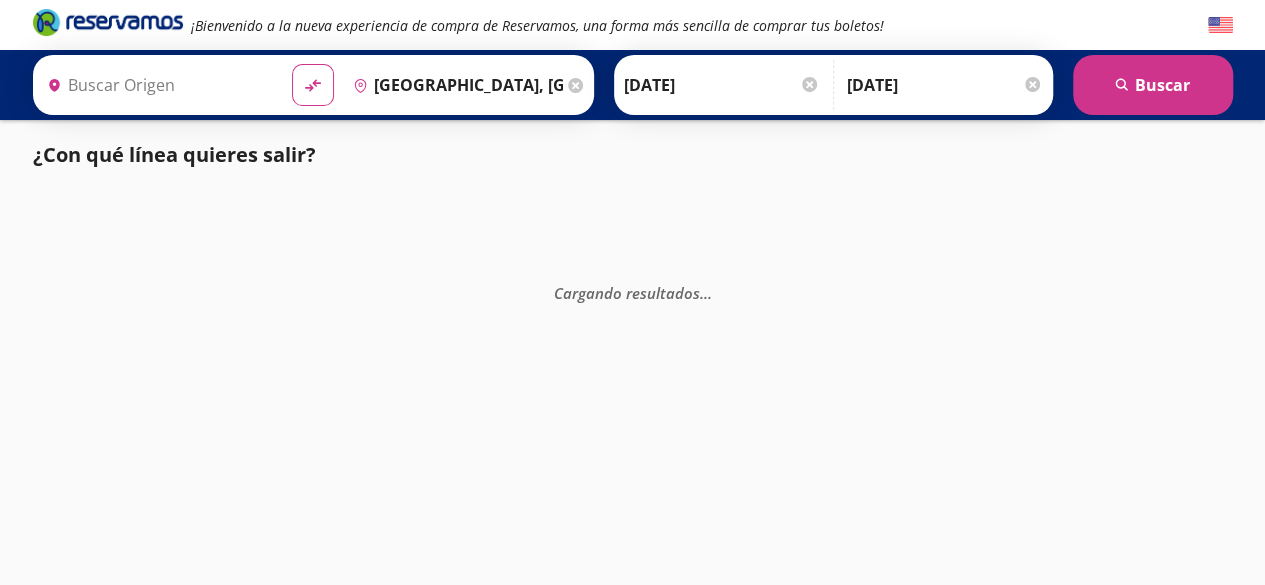 type on "[GEOGRAPHIC_DATA], [GEOGRAPHIC_DATA]" 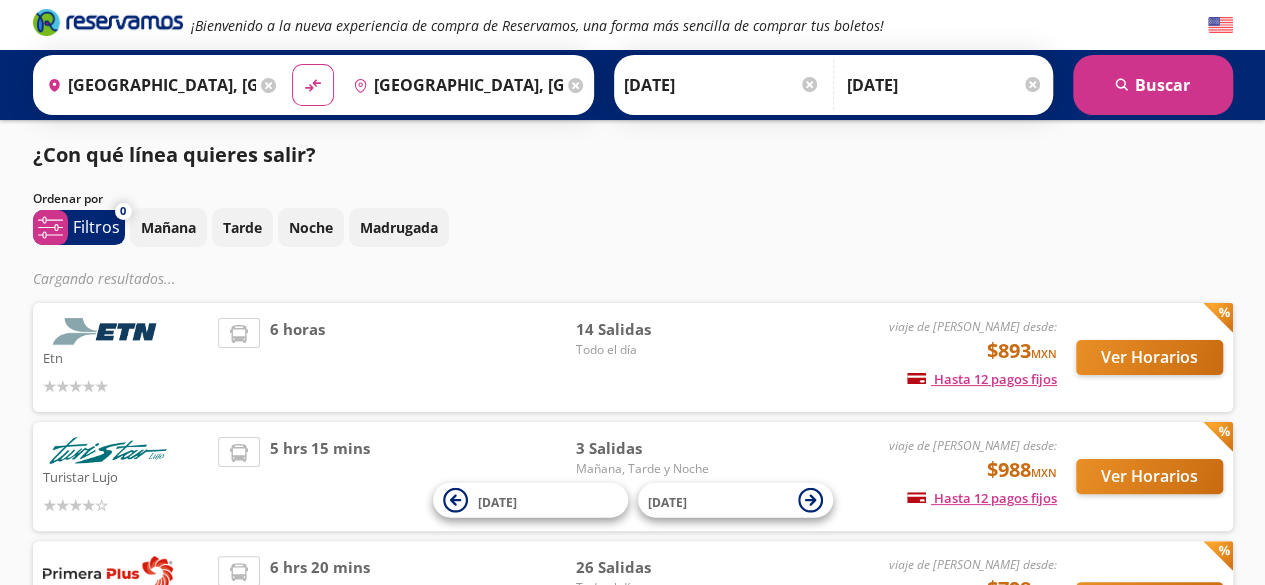 click on "[DATE]" at bounding box center [722, 85] 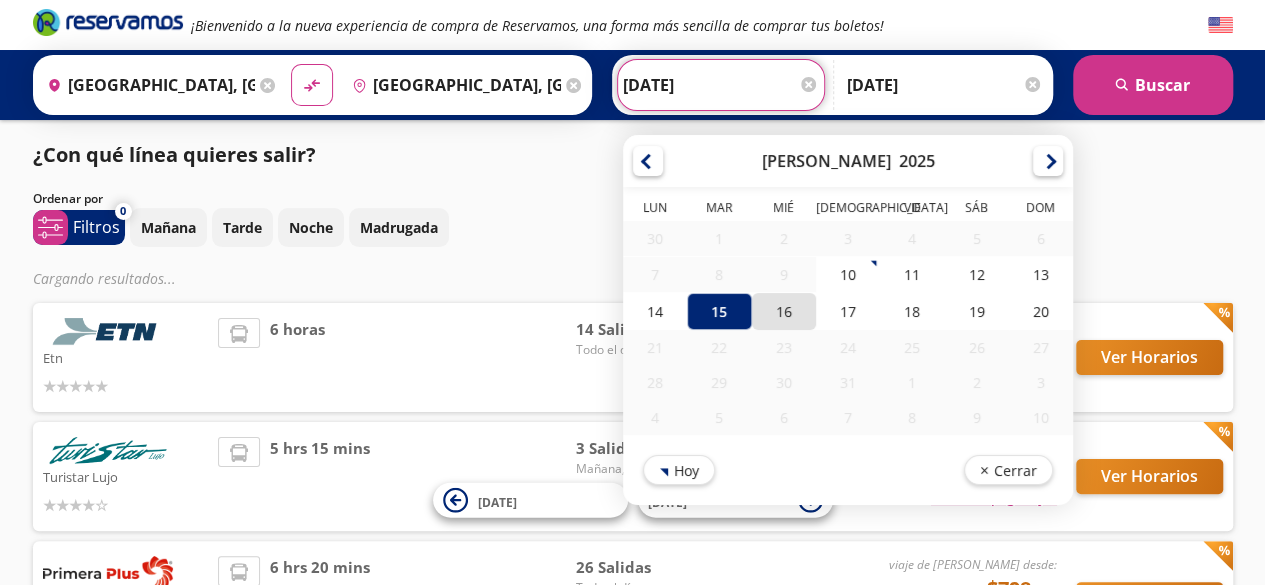 click on "16" at bounding box center (783, 311) 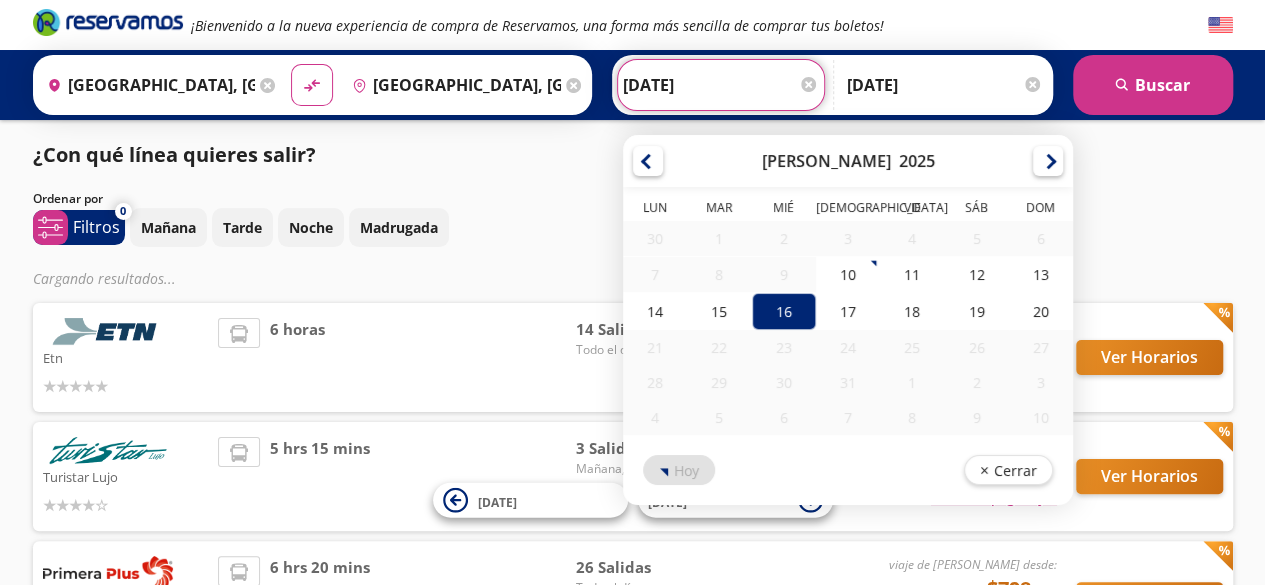 type on "[DATE]" 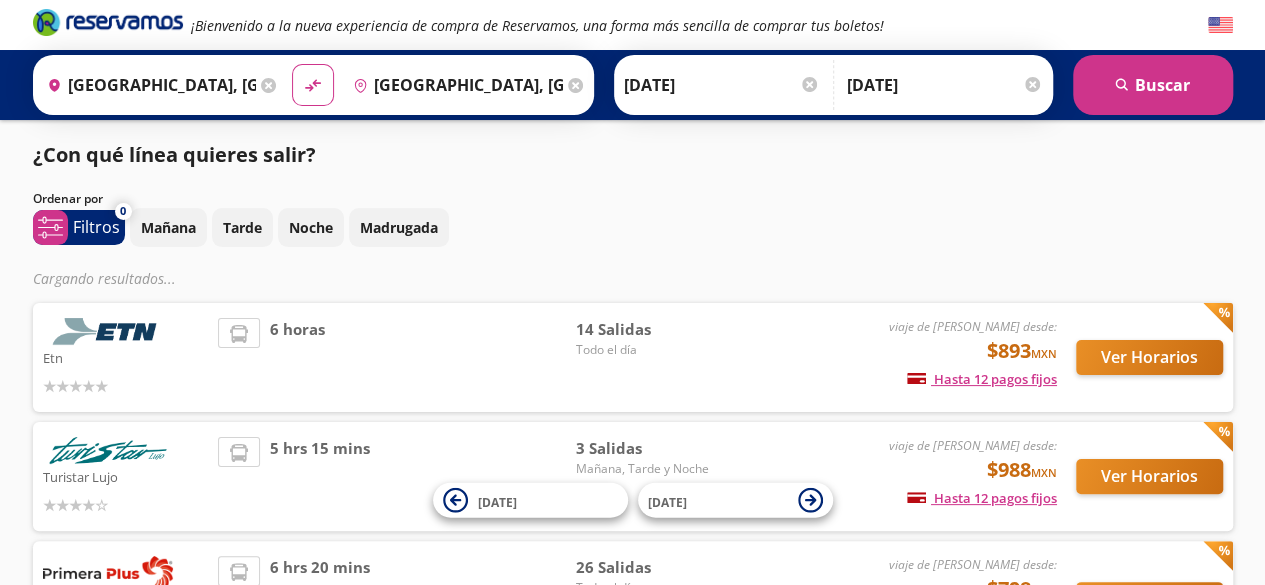 click on "[DATE]" at bounding box center (945, 85) 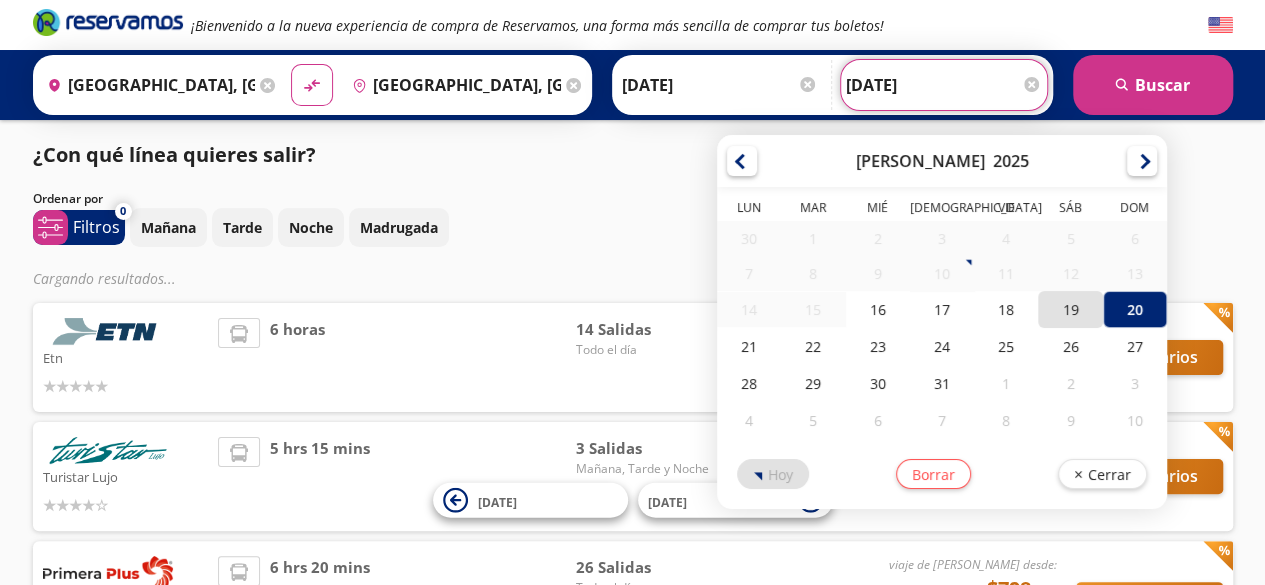 click on "19" at bounding box center [1070, 309] 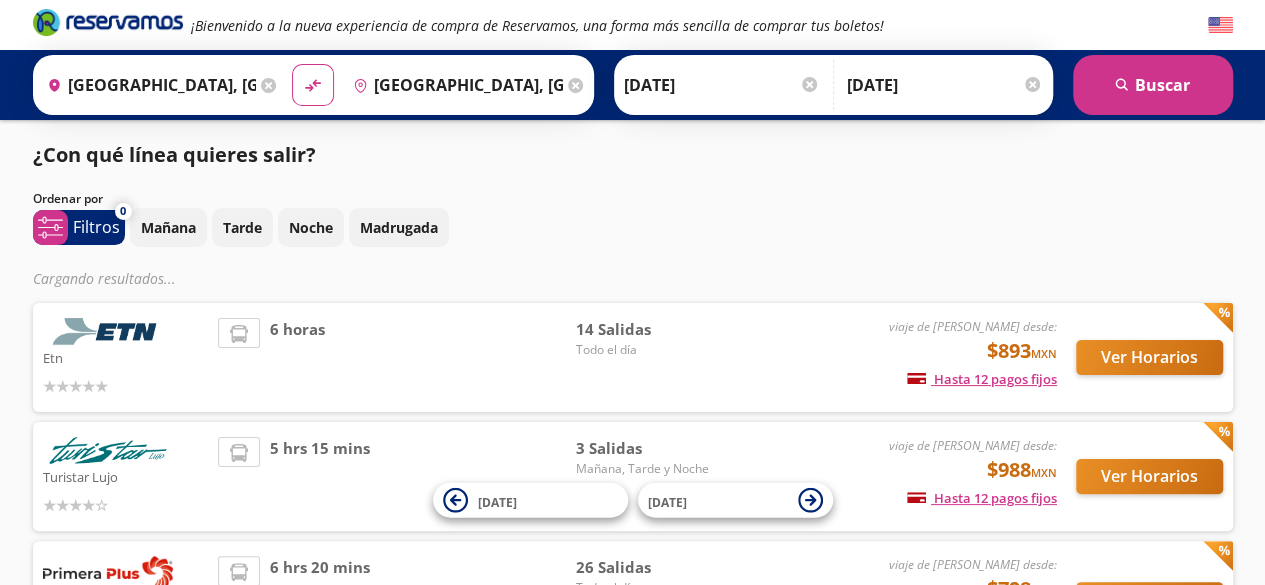click on "¿Con qué línea quieres salir? Ordenar por 0 system-uicons:filtering Filtros chevron Mañana Tarde Noche Madrugada Cargando resultados ... Etn viaje de ida desde: $893  MXN   Hasta 12 pagos fijos Pagos fijos en compras mayores a $30 MXN, con tarjetas de bancos participantes 6 horas 14 Salidas Todo el día Ver Horarios Turistar Lujo viaje de ida desde: $988  MXN   Hasta 12 pagos fijos Pagos fijos en compras mayores a $30 MXN, con tarjetas de bancos participantes 5 hrs 15 mins 3 Salidas Mañana, Tarde y Noche Ver Horarios Primera Plus viaje de ida desde: $798  MXN   Hasta 12 pagos fijos Pagos fijos en compras mayores a $30 MXN, con tarjetas de bancos participantes 6 hrs 20 mins 26 Salidas Todo el día Ver Horarios Roll & Bits viaje de ida desde: $450  MXN   Hasta 12 pagos fijos Pagos fijos en compras mayores a $30 MXN, con tarjetas de bancos participantes 5 horas 22 Salidas Mañana y Tarde Ver Horarios [DATE] [DATE]" at bounding box center [633, 464] 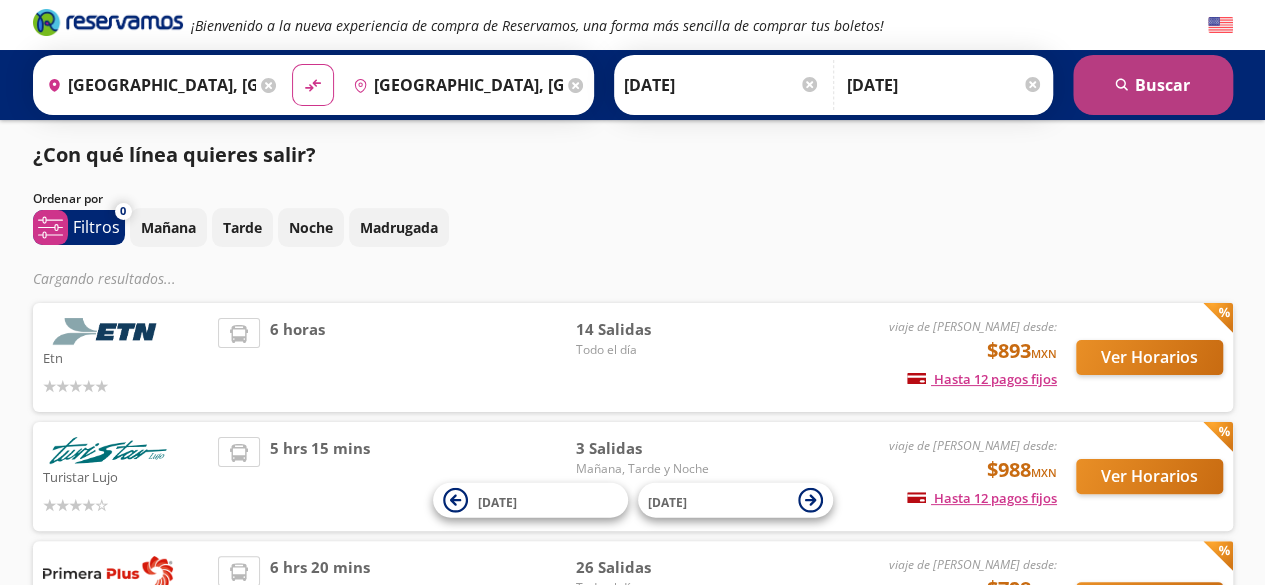 click on "search
[GEOGRAPHIC_DATA]" at bounding box center (1153, 85) 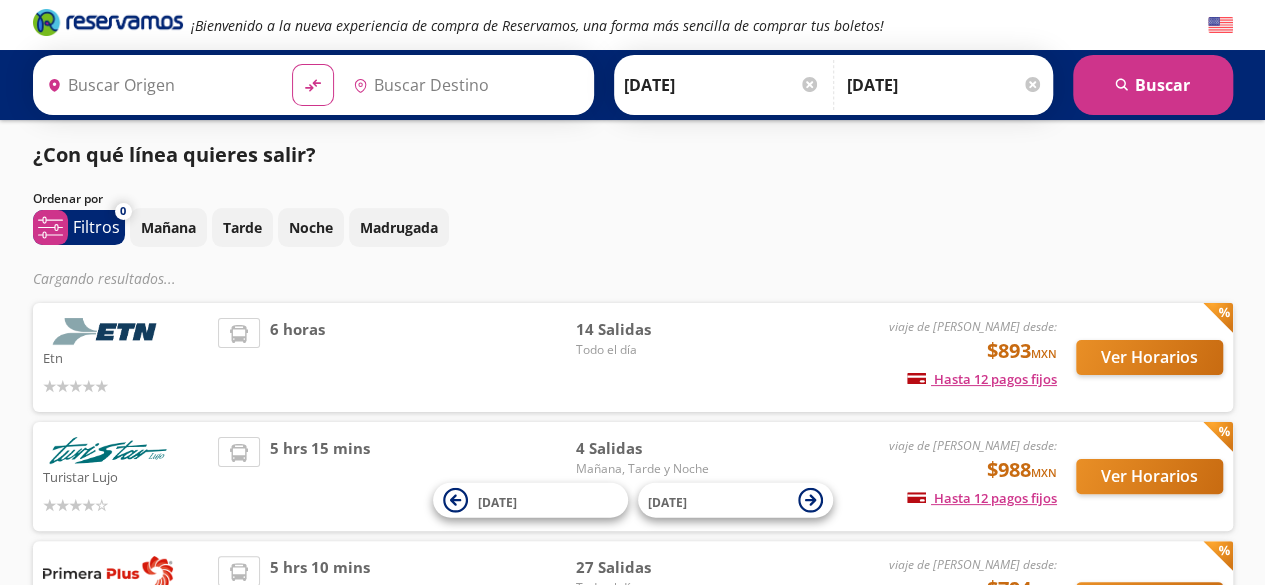 type on "[GEOGRAPHIC_DATA], [GEOGRAPHIC_DATA]" 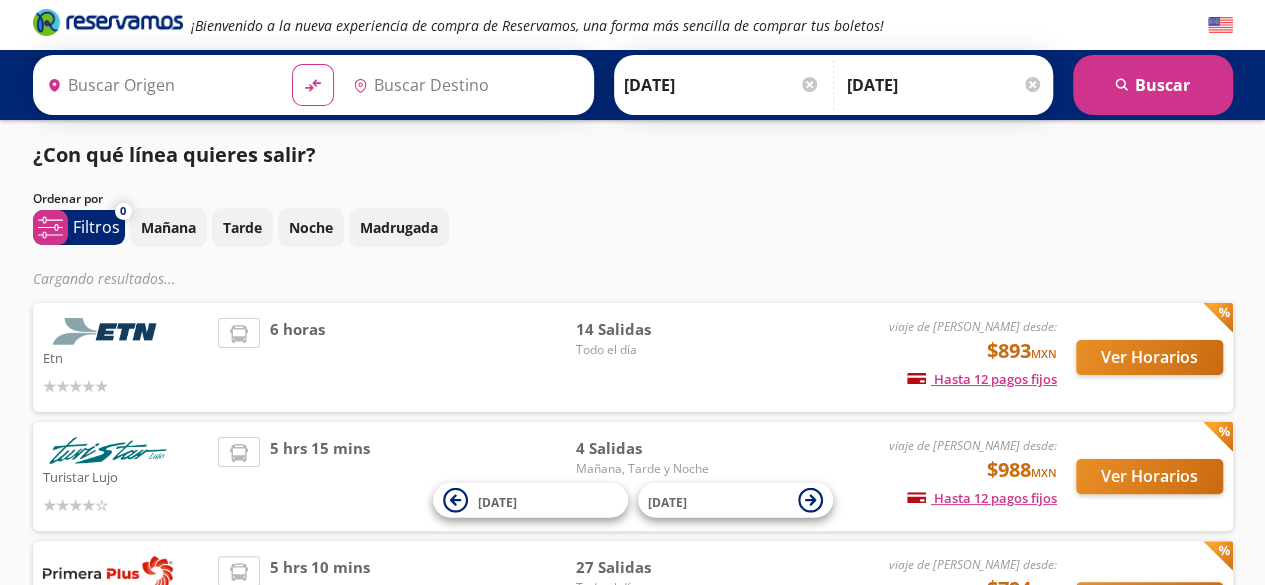 type on "[GEOGRAPHIC_DATA], [GEOGRAPHIC_DATA]" 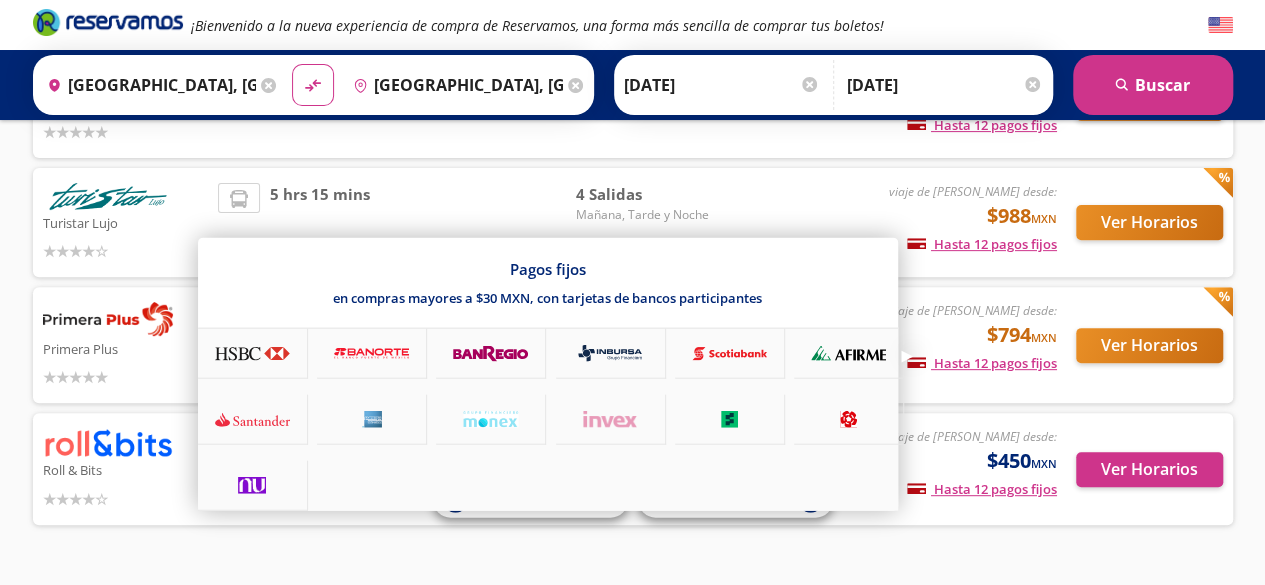 scroll, scrollTop: 280, scrollLeft: 0, axis: vertical 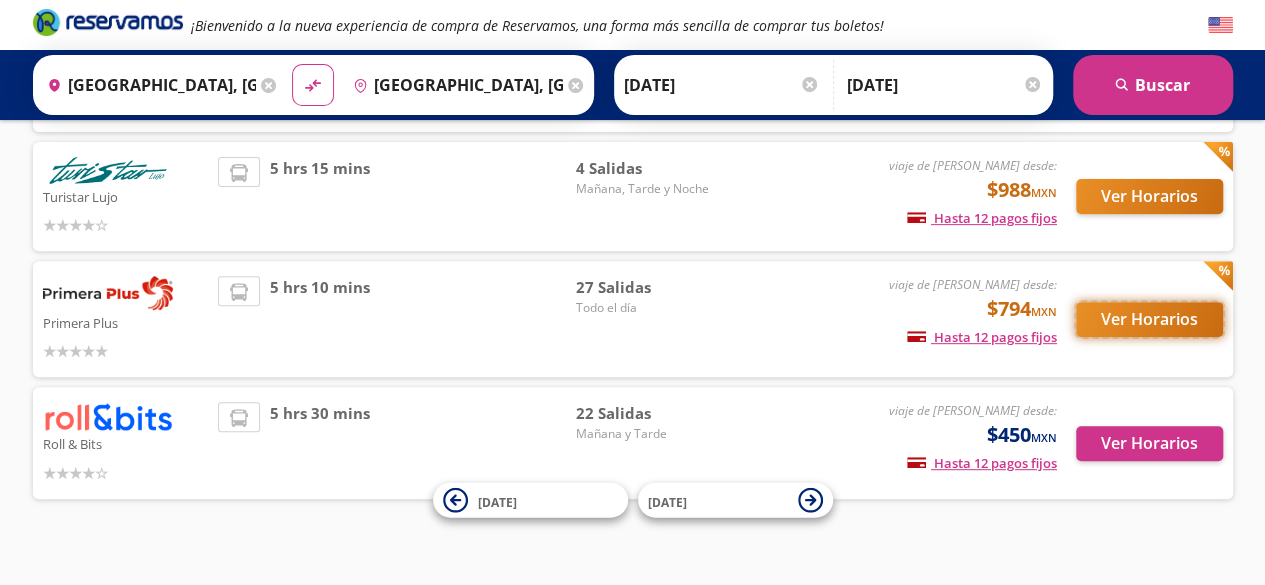 click on "Ver Horarios" at bounding box center (1149, 319) 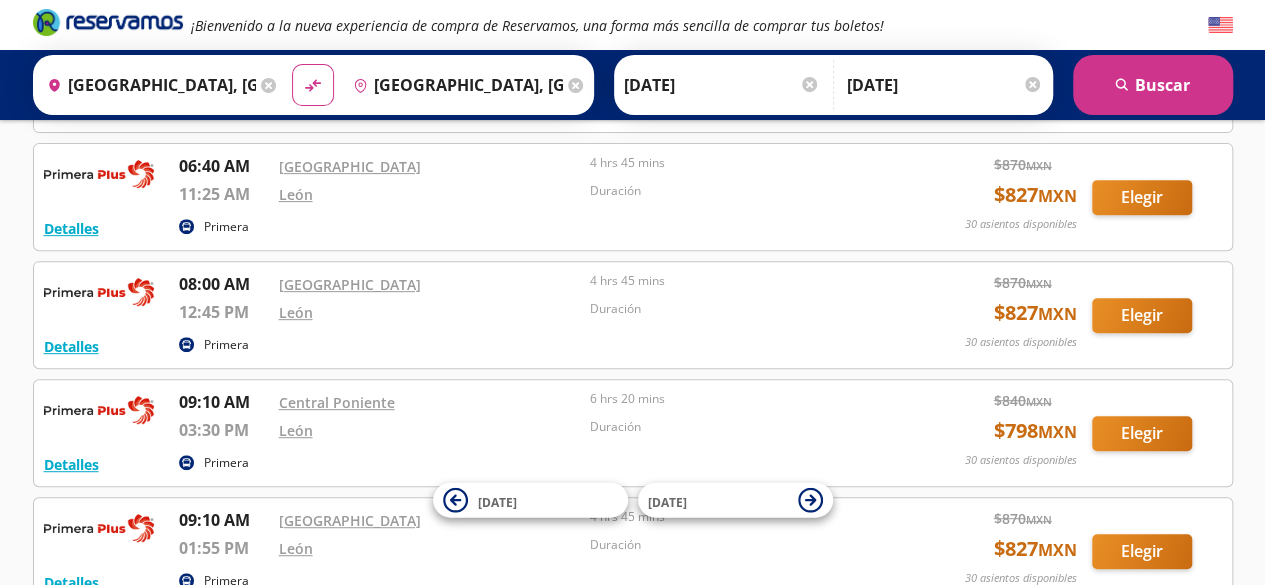 scroll, scrollTop: 320, scrollLeft: 0, axis: vertical 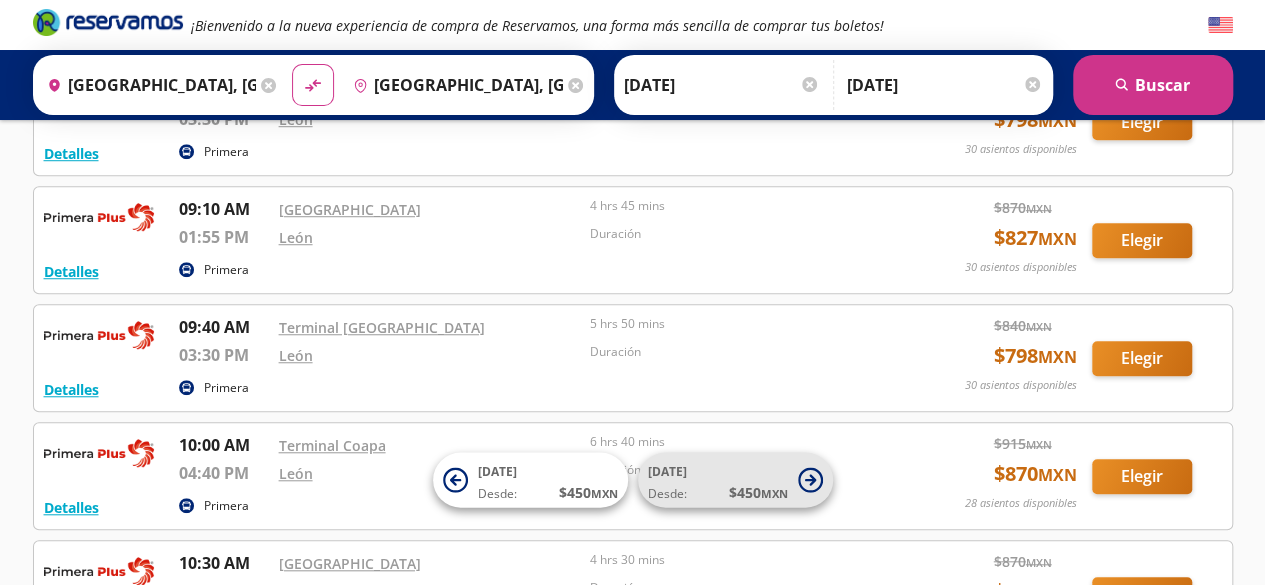 click 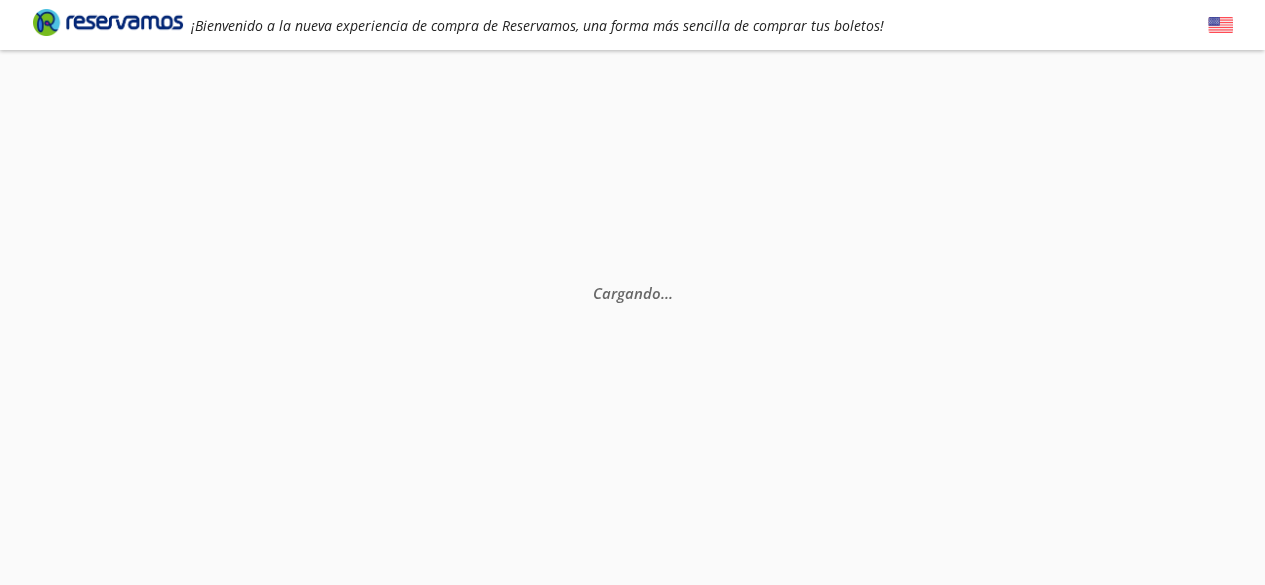 scroll, scrollTop: 0, scrollLeft: 0, axis: both 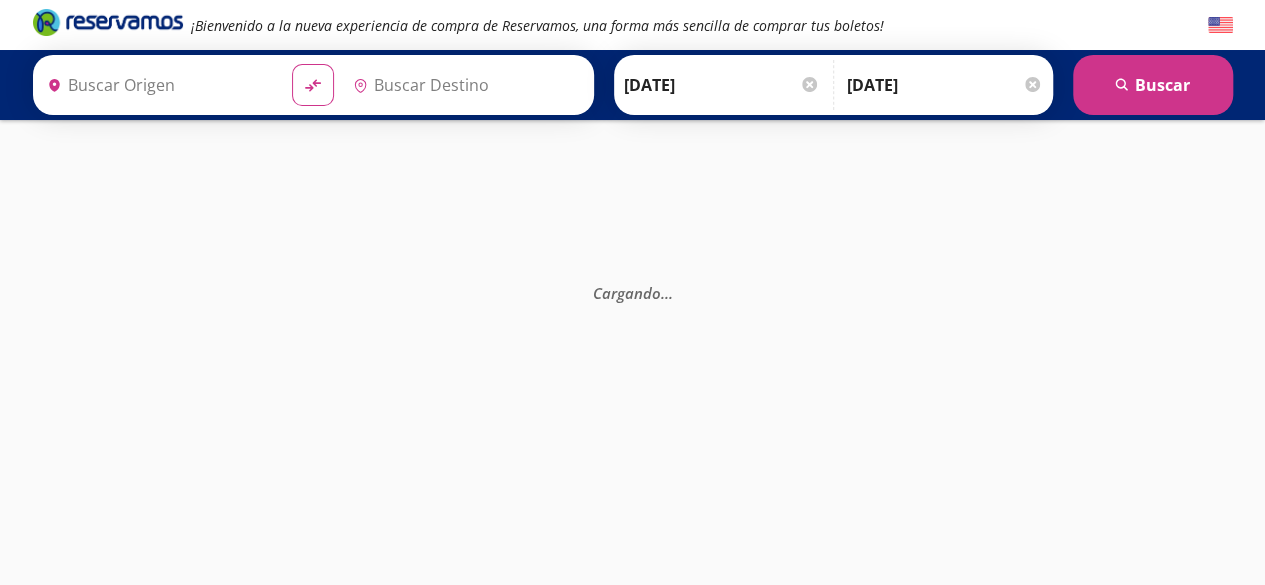 type on "[GEOGRAPHIC_DATA], [GEOGRAPHIC_DATA]" 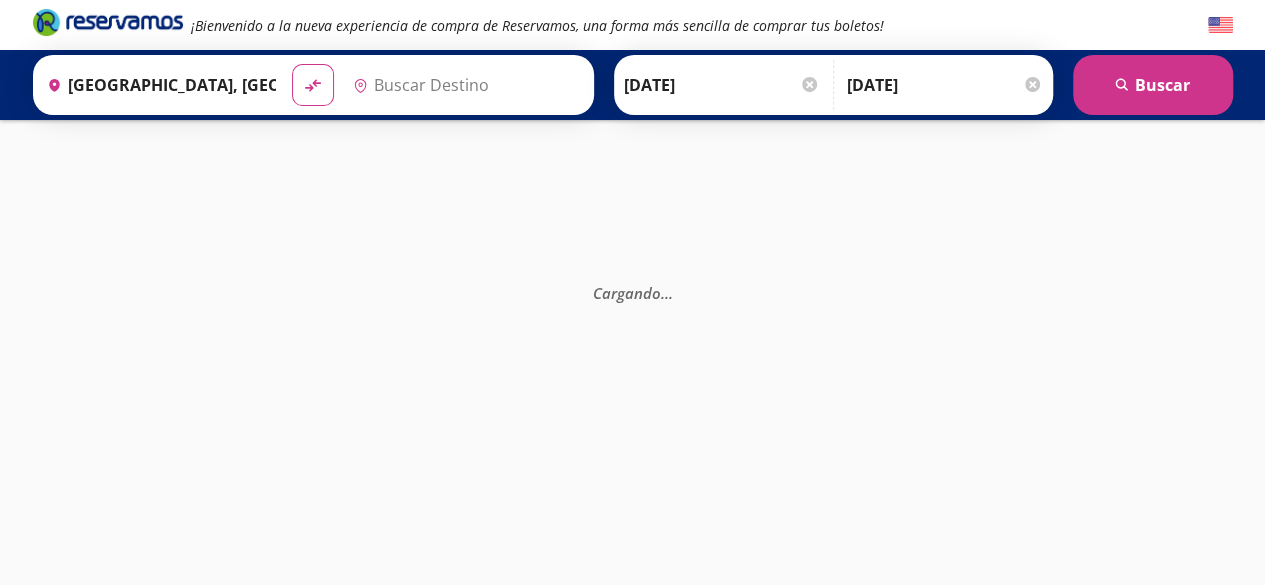 type on "[GEOGRAPHIC_DATA], [GEOGRAPHIC_DATA]" 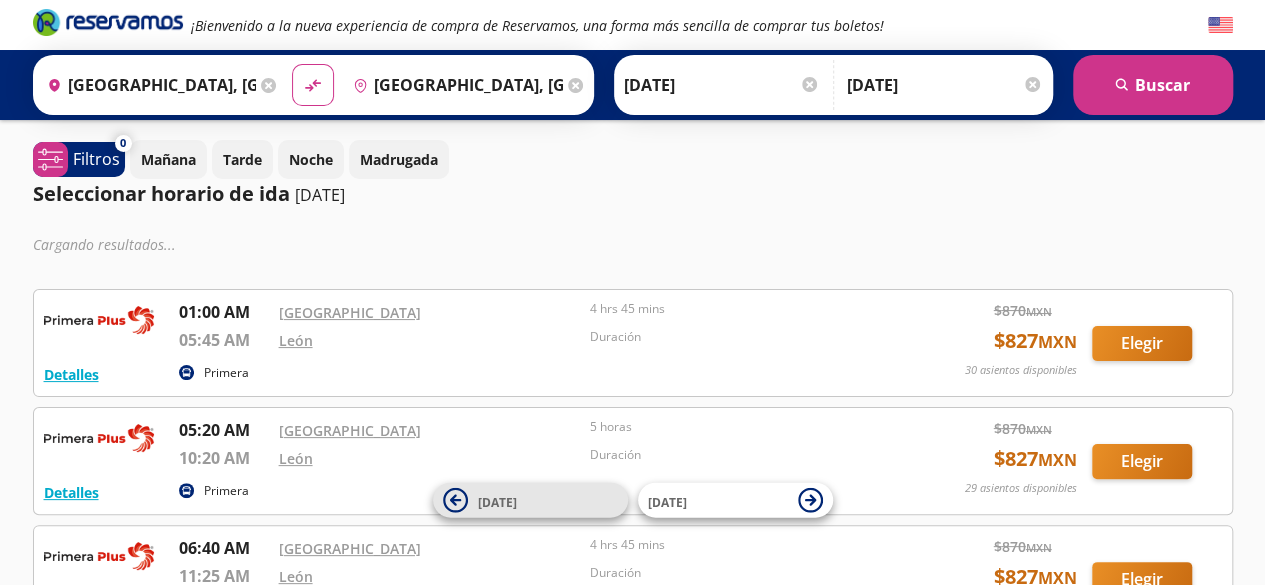click 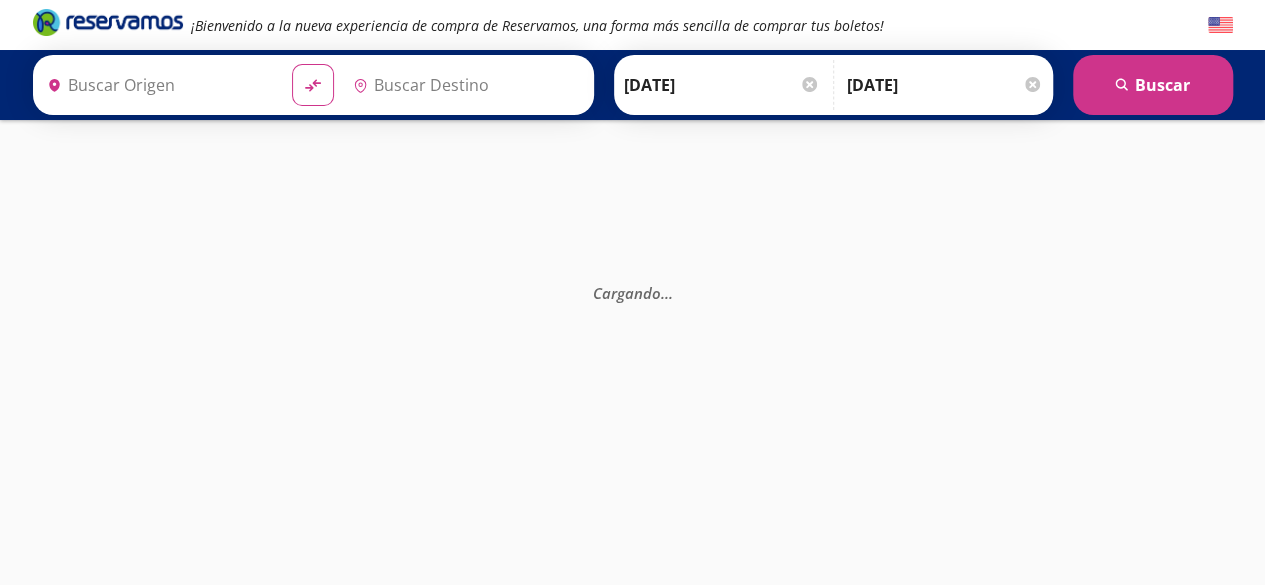 type on "[GEOGRAPHIC_DATA], [GEOGRAPHIC_DATA]" 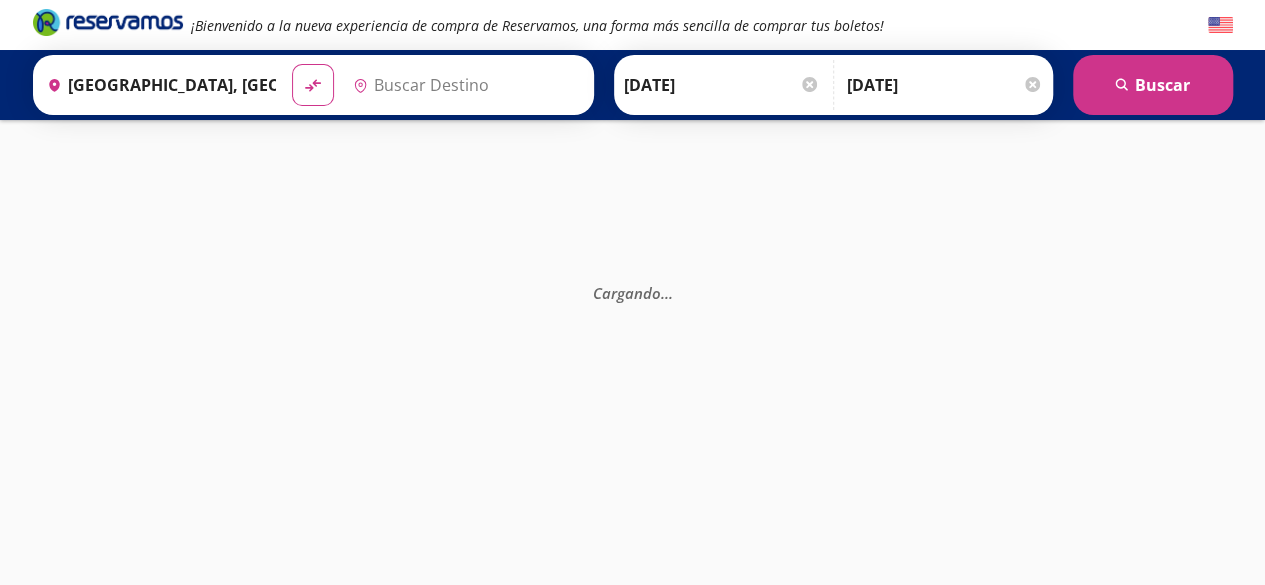 type on "[GEOGRAPHIC_DATA], [GEOGRAPHIC_DATA]" 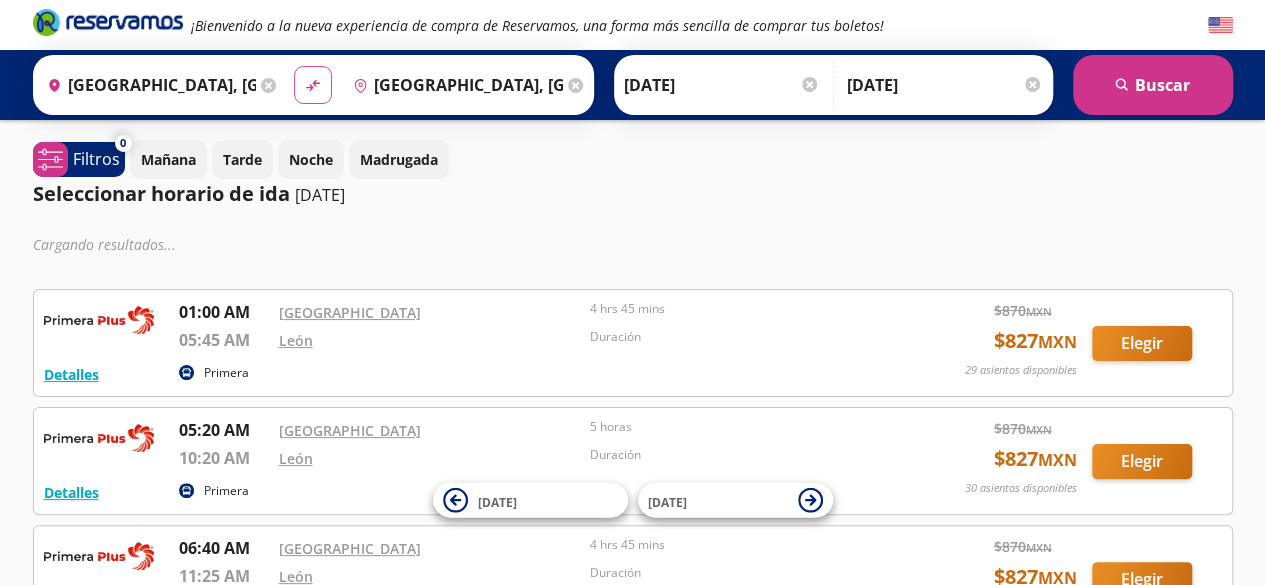click 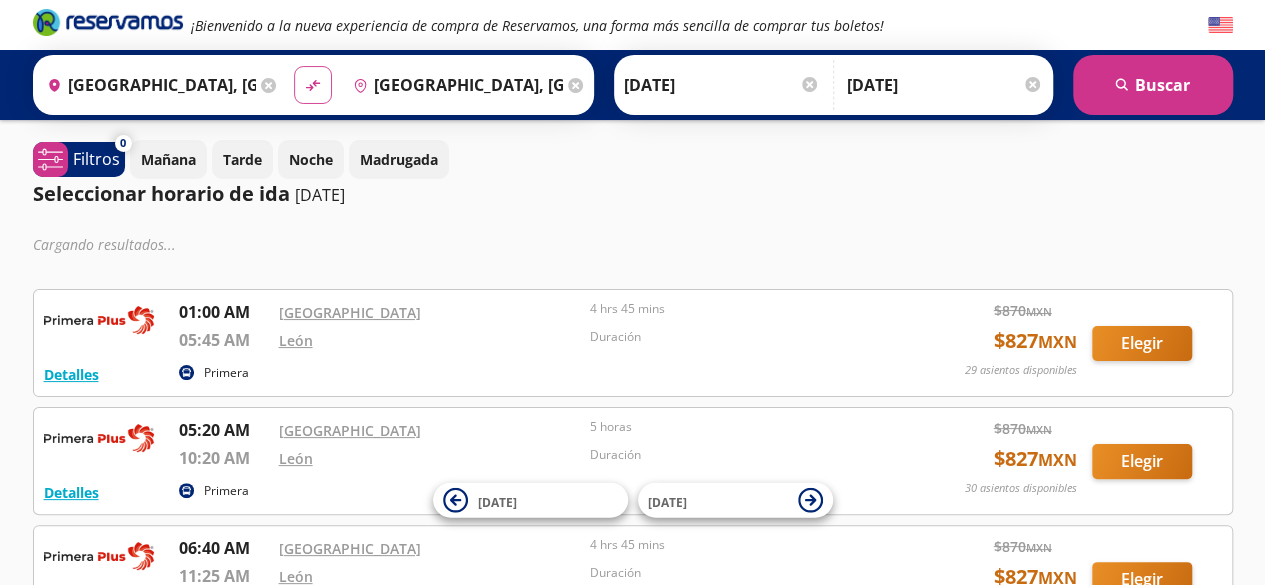 type on "[GEOGRAPHIC_DATA], [GEOGRAPHIC_DATA]" 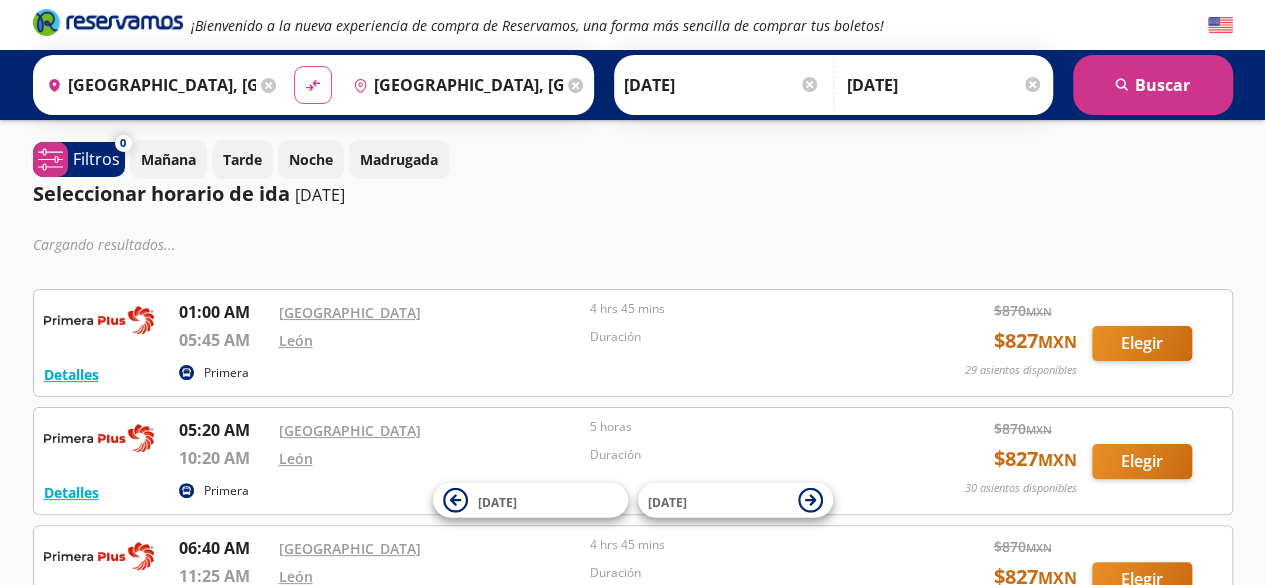 type on "[GEOGRAPHIC_DATA], [GEOGRAPHIC_DATA]" 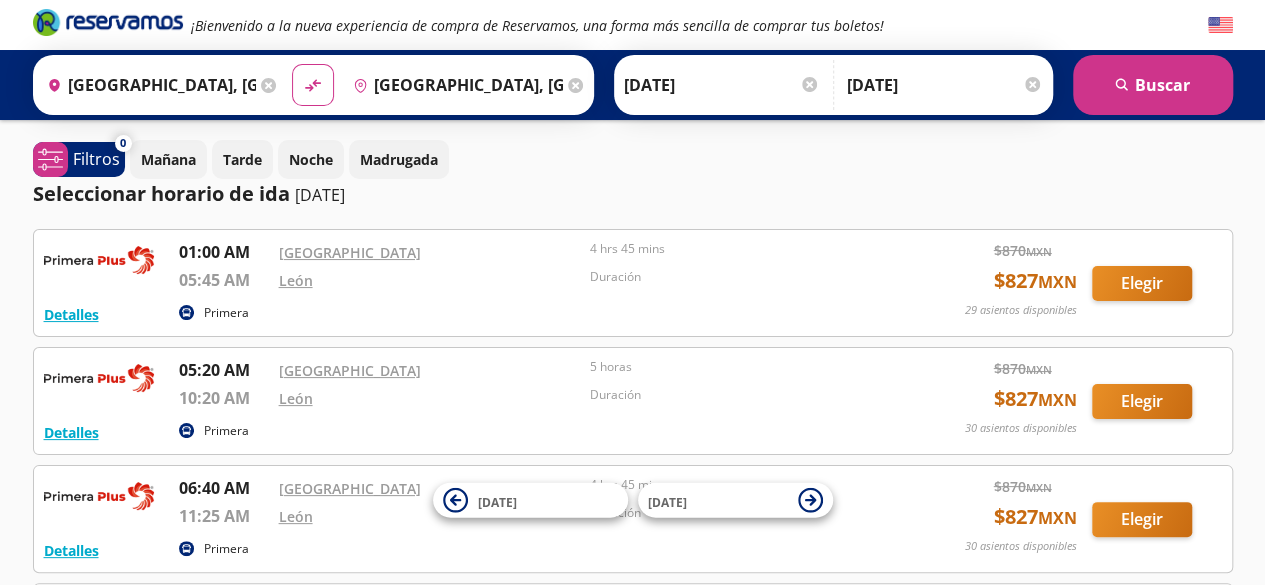 click on "[DATE]" at bounding box center [722, 85] 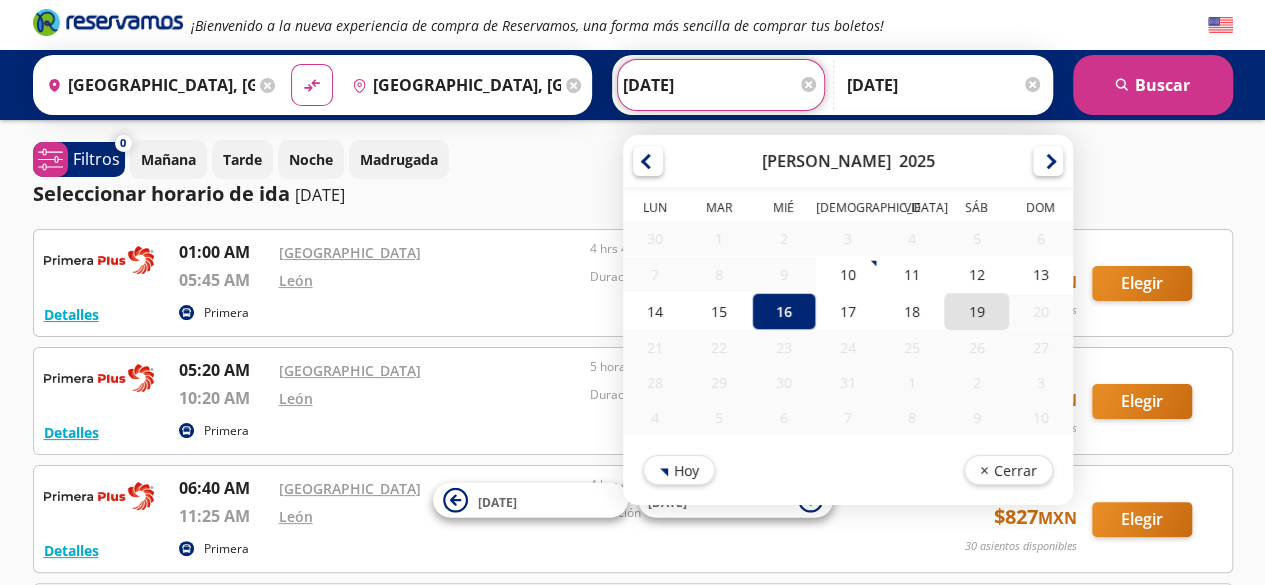 click on "19" at bounding box center [976, 311] 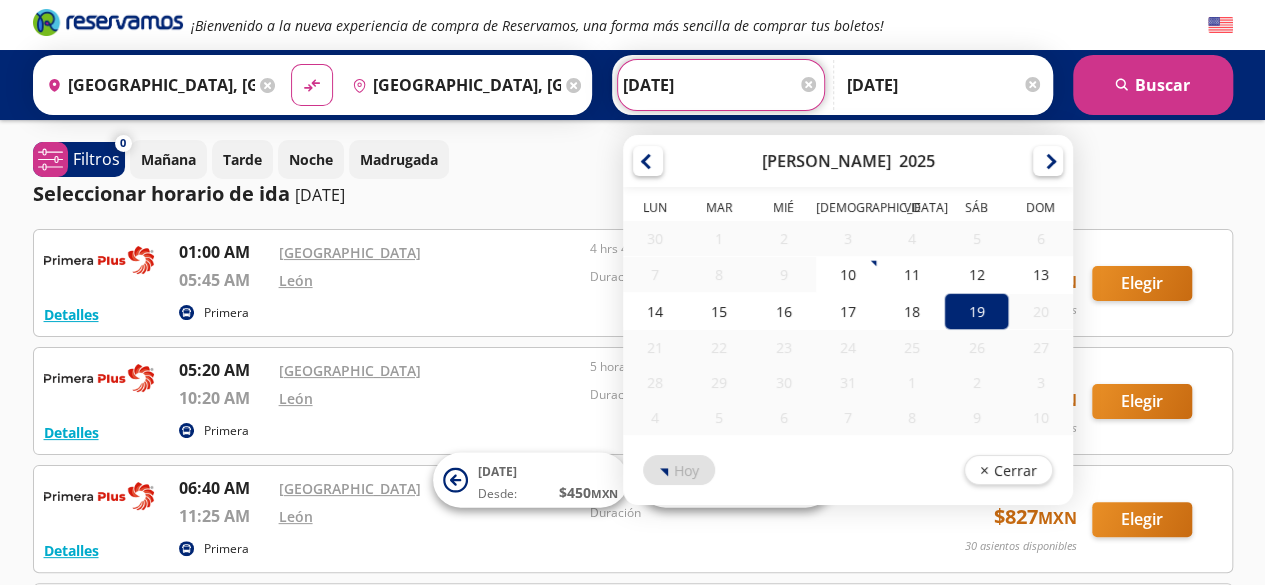 type on "[DATE]" 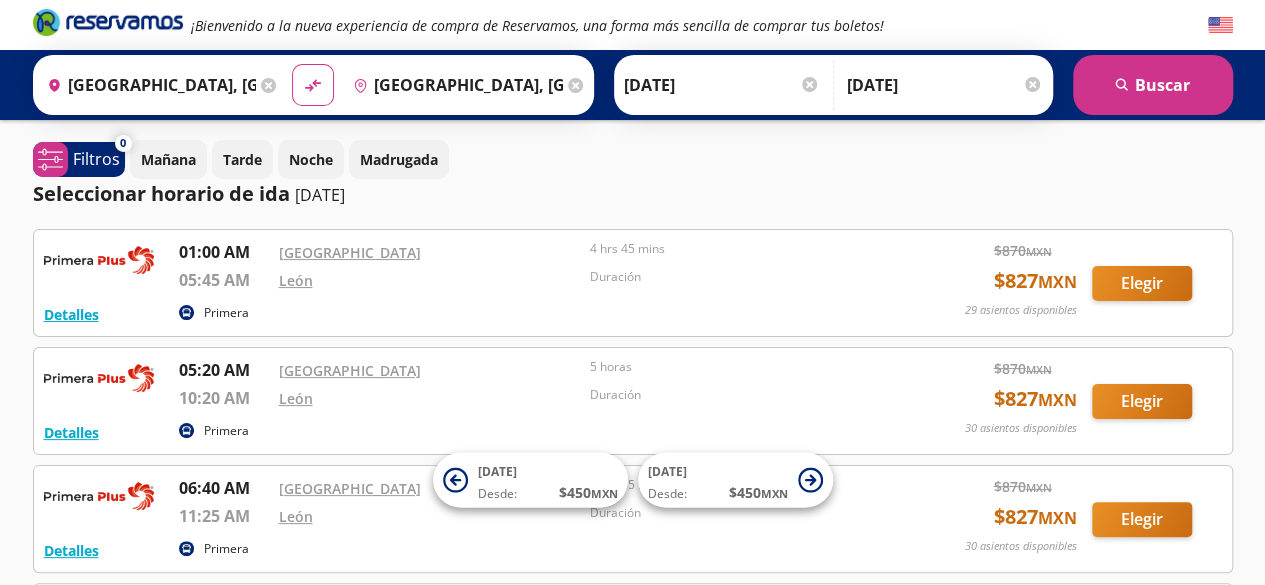 click on "Mañana Tarde Noche Madrugada" at bounding box center (681, 159) 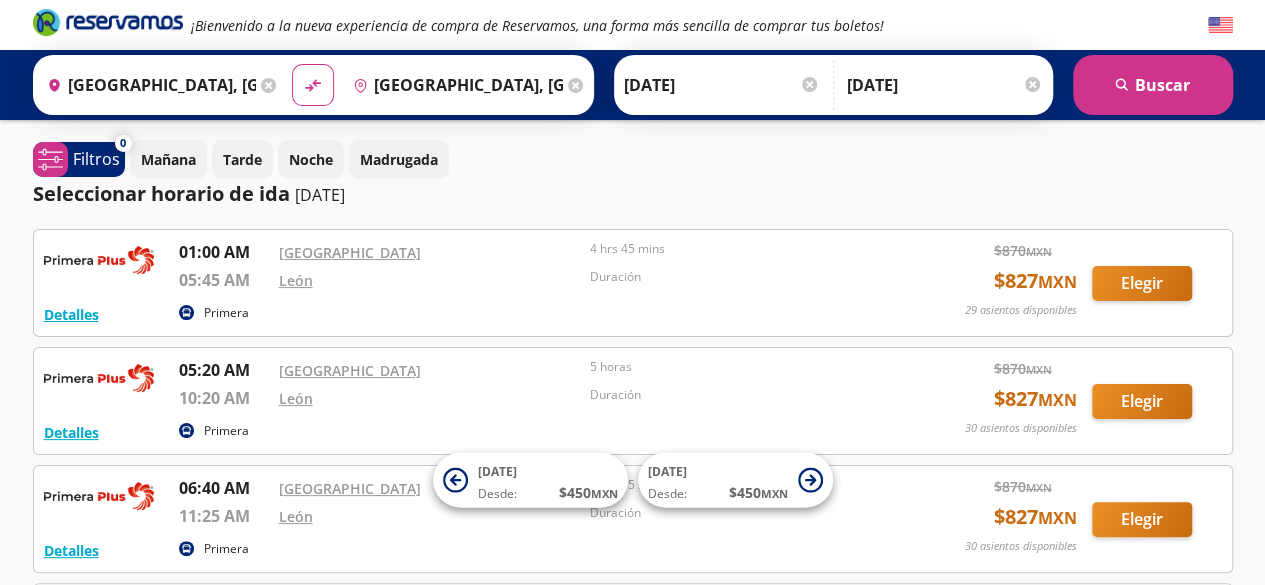 click on "[DATE]" at bounding box center (945, 85) 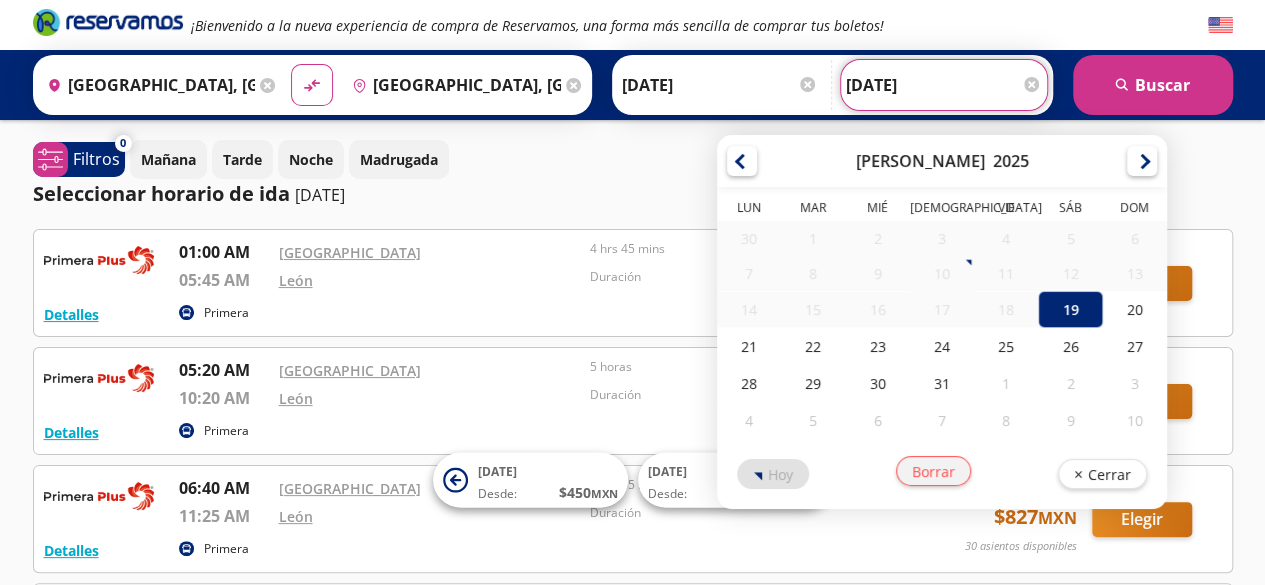 click on "Borrar" at bounding box center (932, 471) 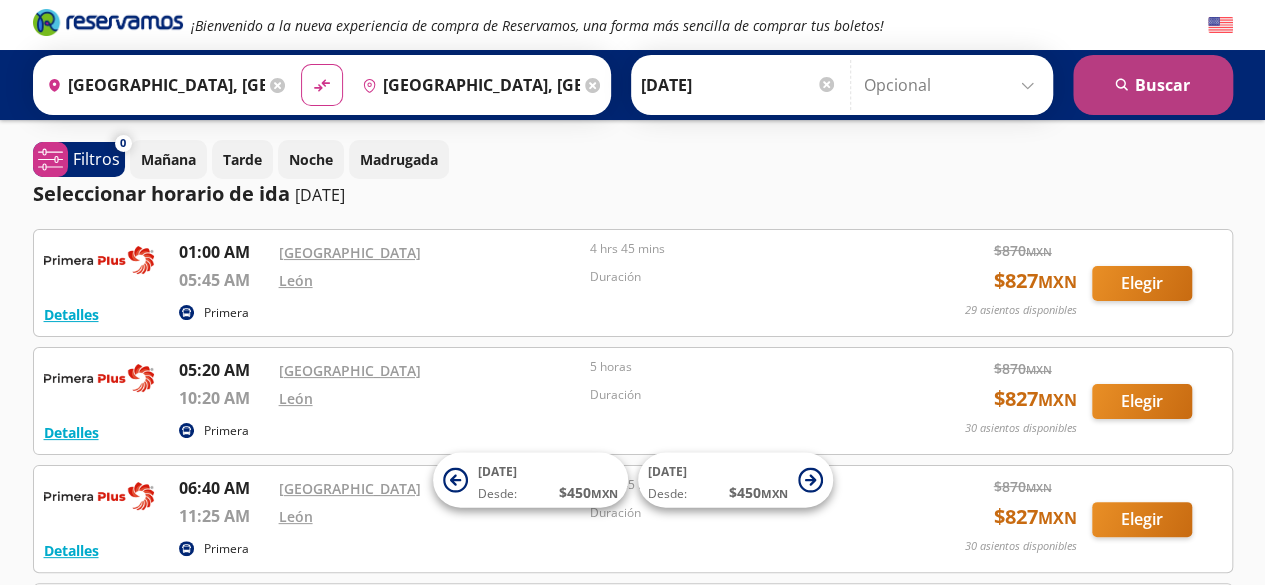 click on "search
[GEOGRAPHIC_DATA]" at bounding box center [1153, 85] 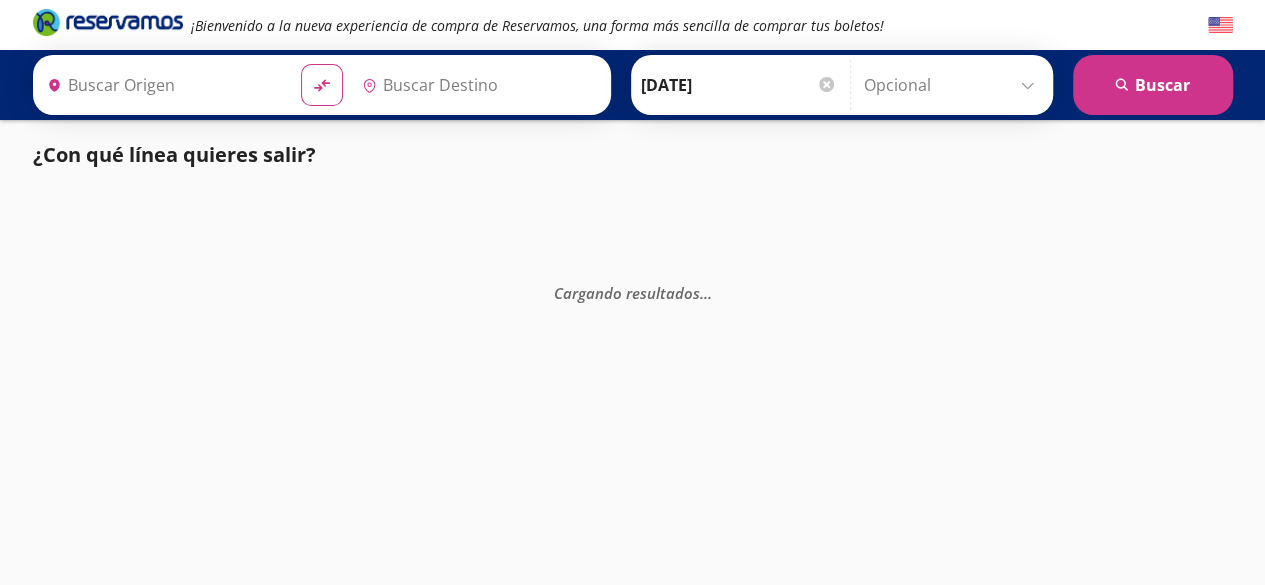 type on "[GEOGRAPHIC_DATA], [GEOGRAPHIC_DATA]" 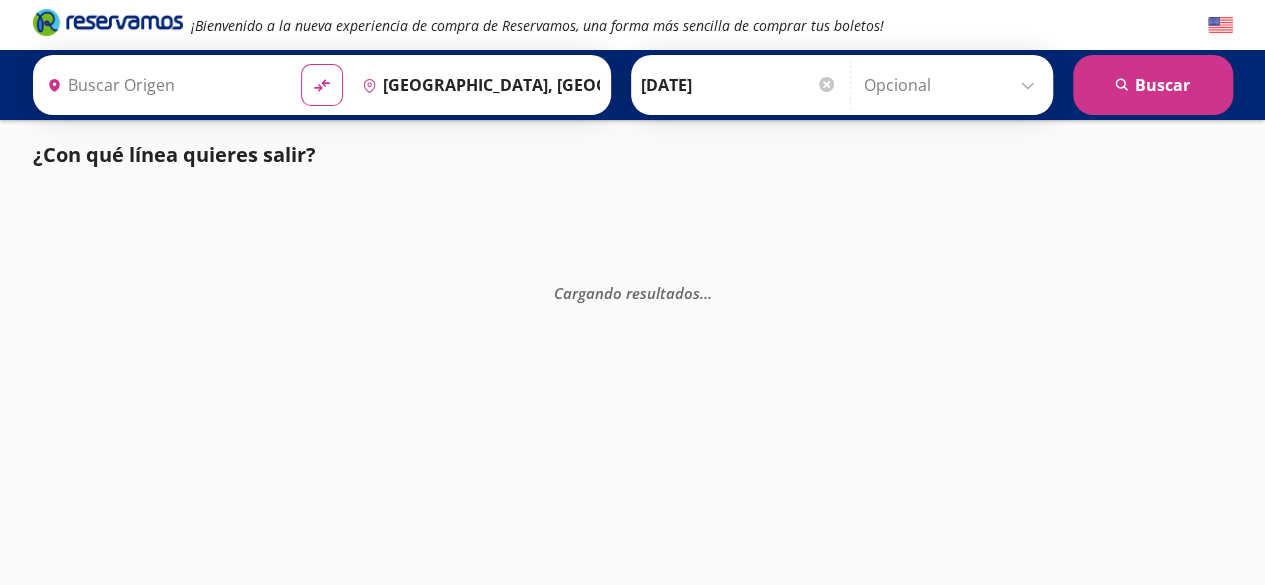 type on "[GEOGRAPHIC_DATA], [GEOGRAPHIC_DATA]" 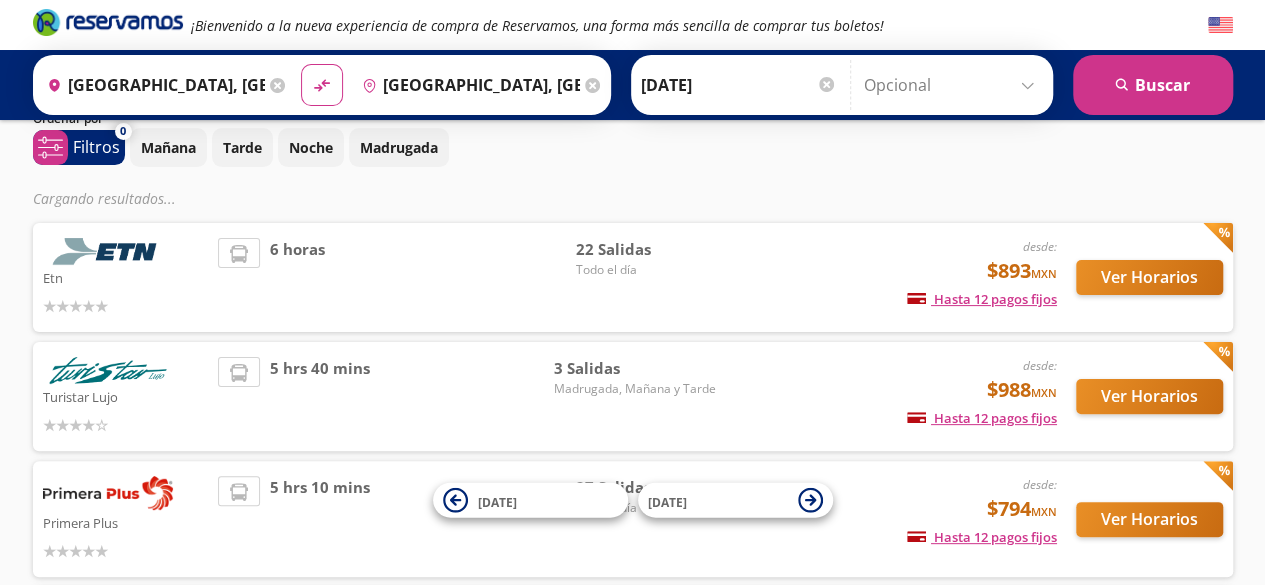 scroll, scrollTop: 120, scrollLeft: 0, axis: vertical 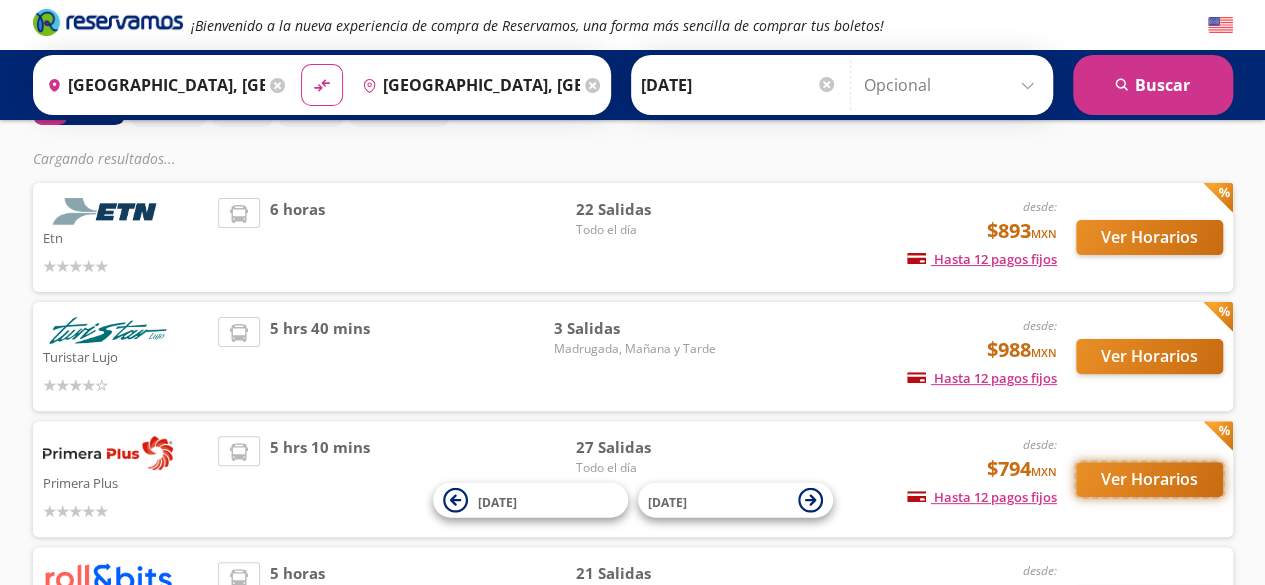 click on "Ver Horarios" at bounding box center (1149, 479) 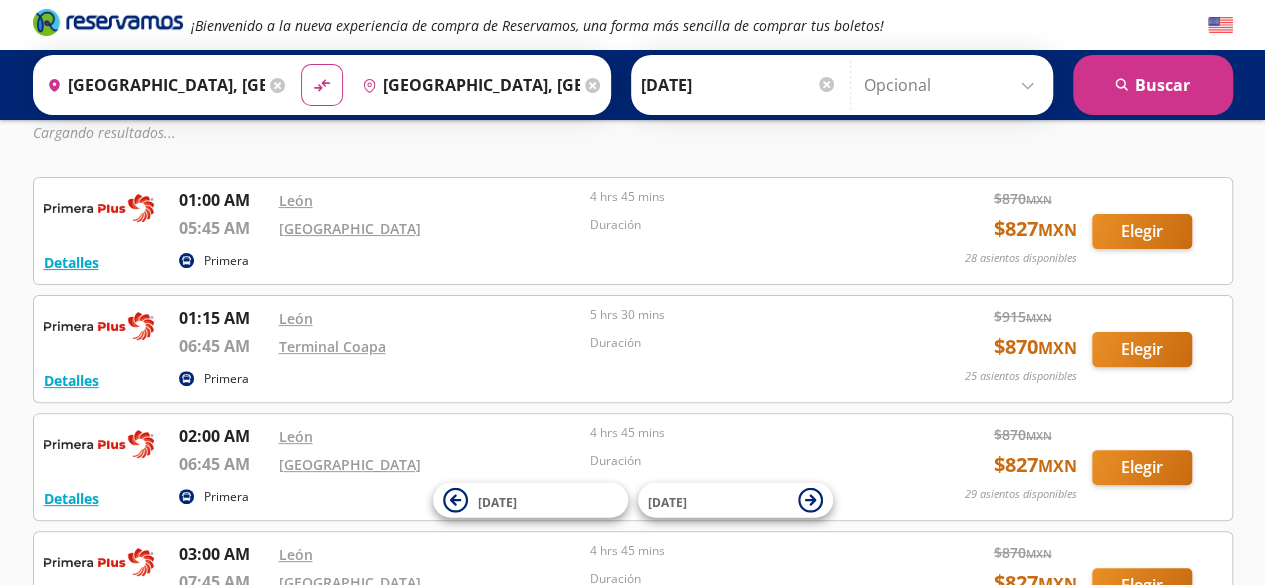 scroll, scrollTop: 120, scrollLeft: 0, axis: vertical 